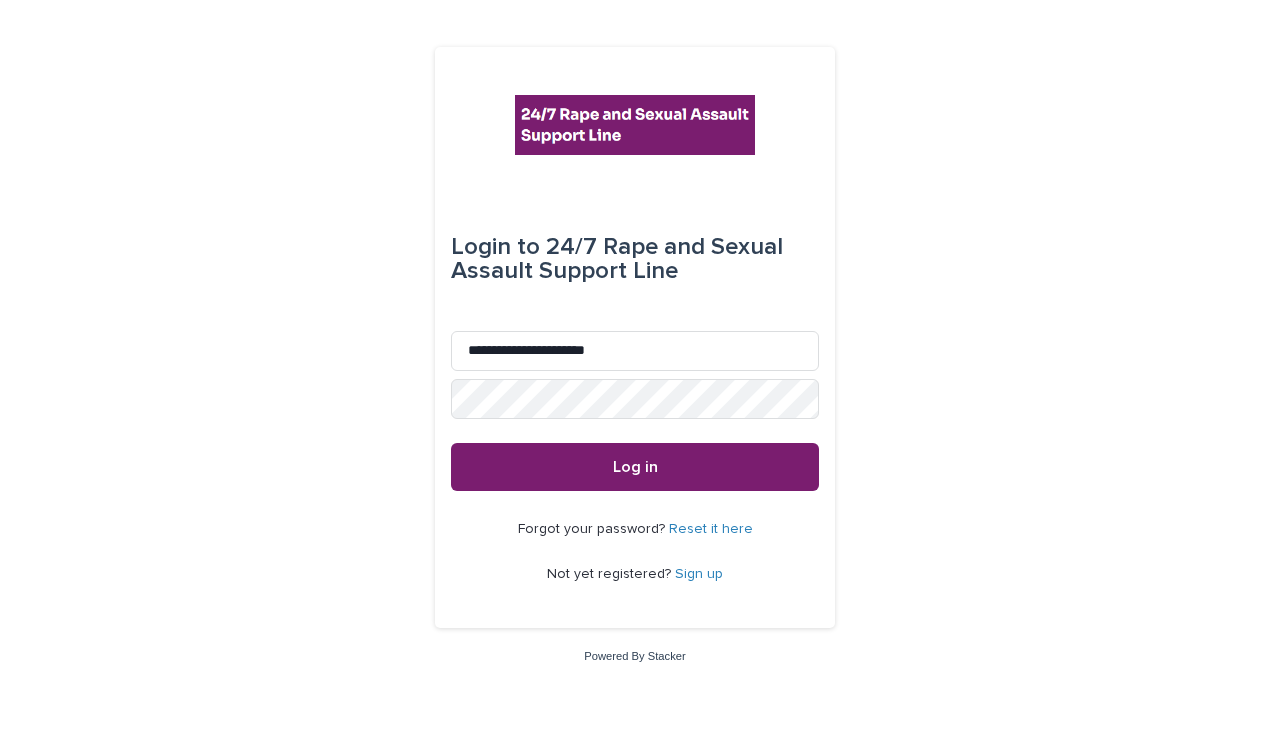 scroll, scrollTop: 0, scrollLeft: 0, axis: both 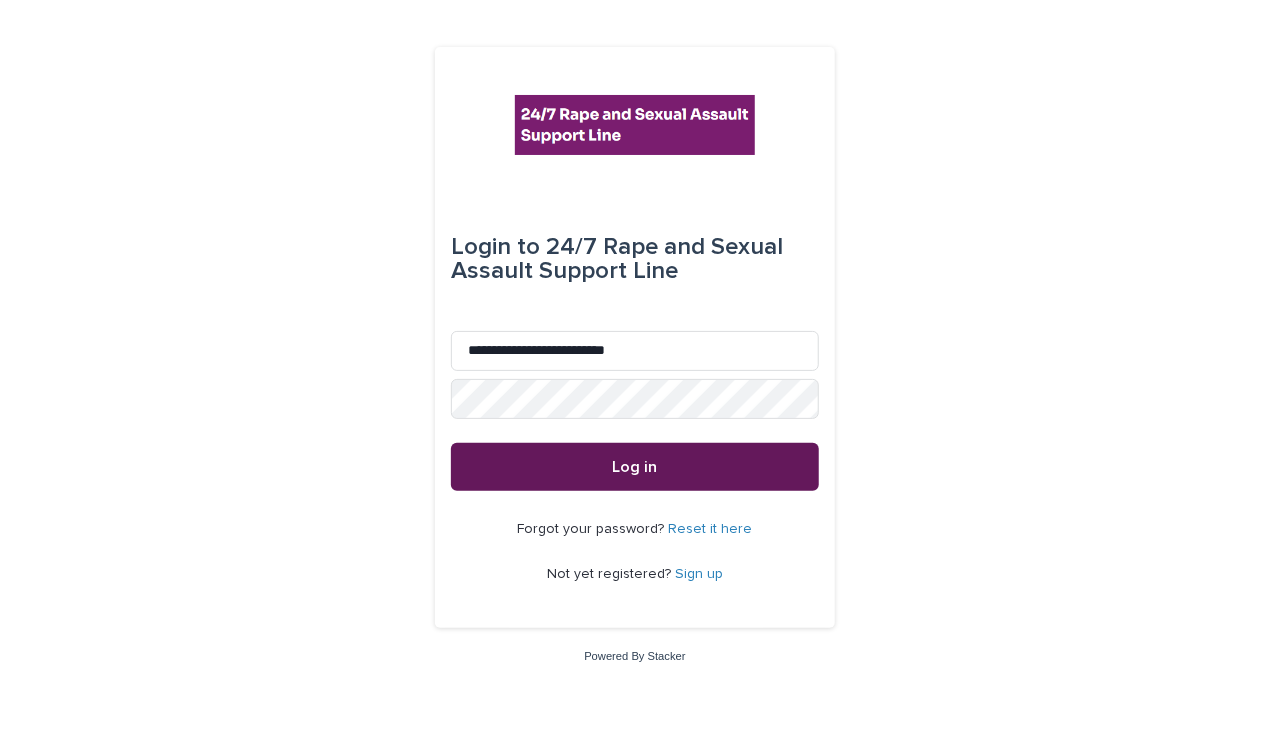 type on "**********" 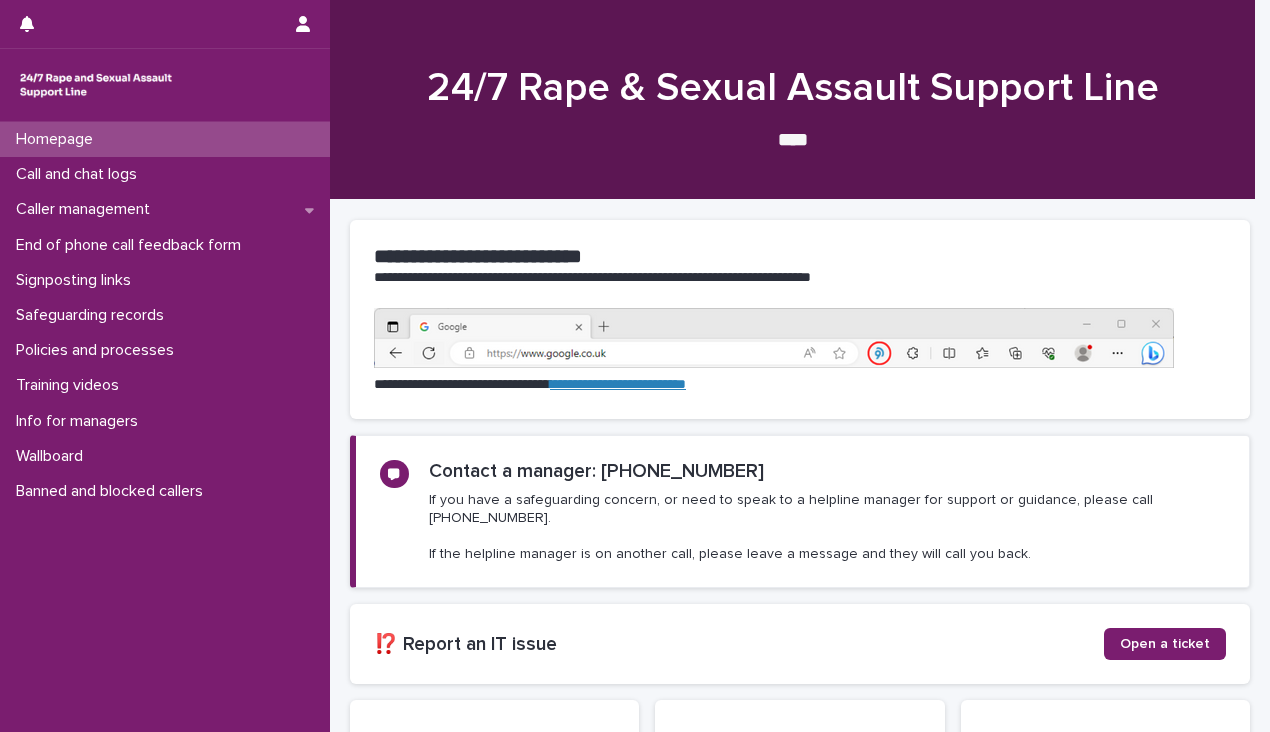 scroll, scrollTop: 0, scrollLeft: 0, axis: both 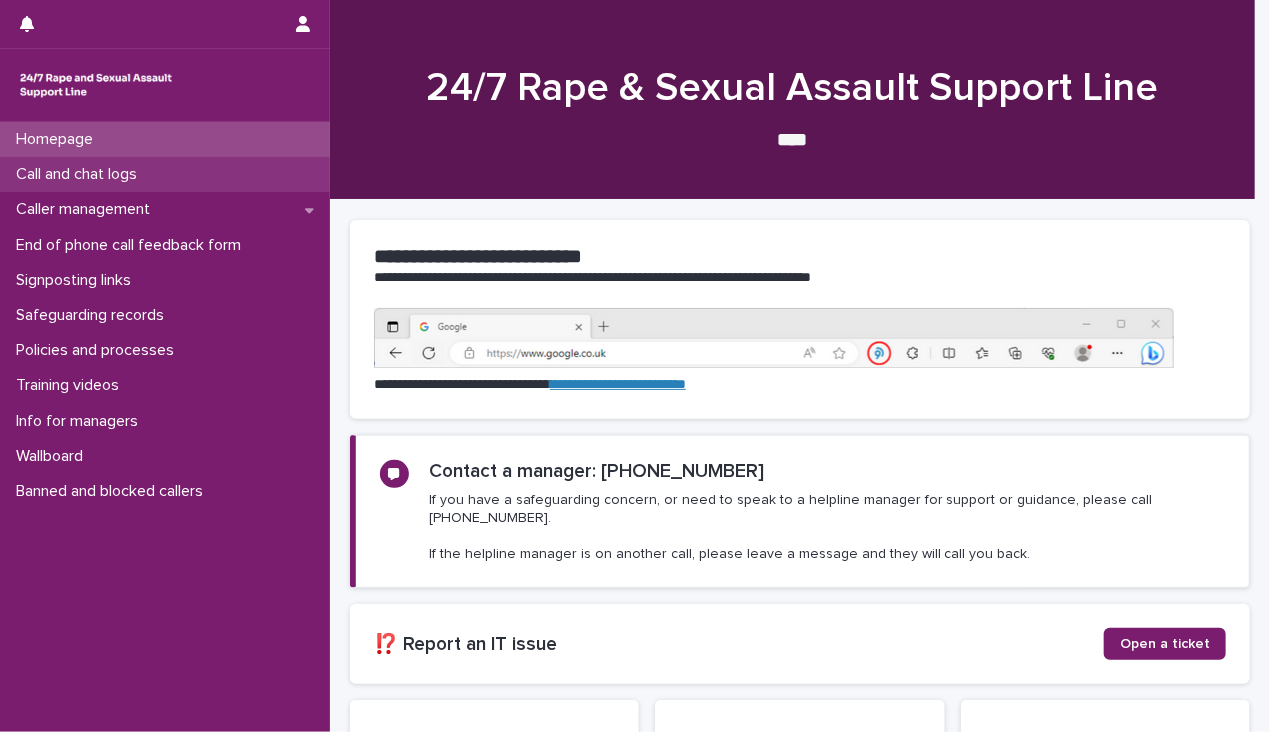 click on "Call and chat logs" at bounding box center (80, 174) 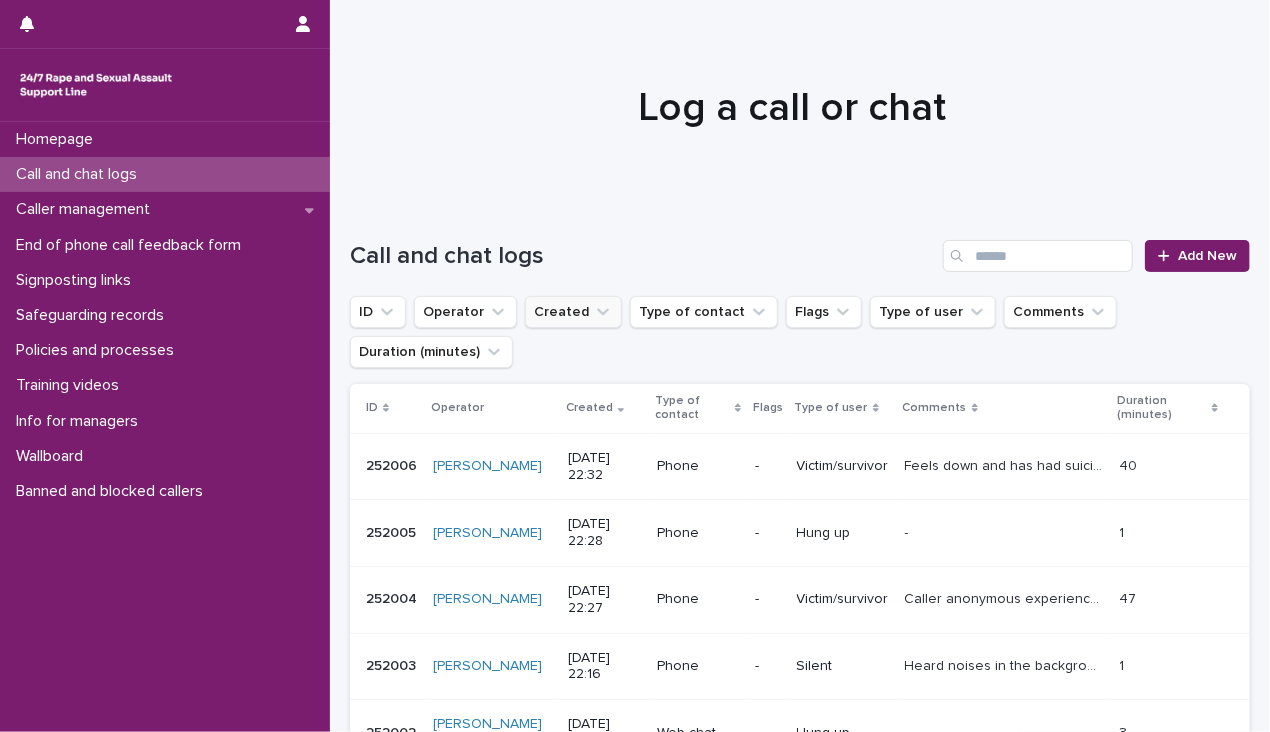 click on "Created" at bounding box center [573, 312] 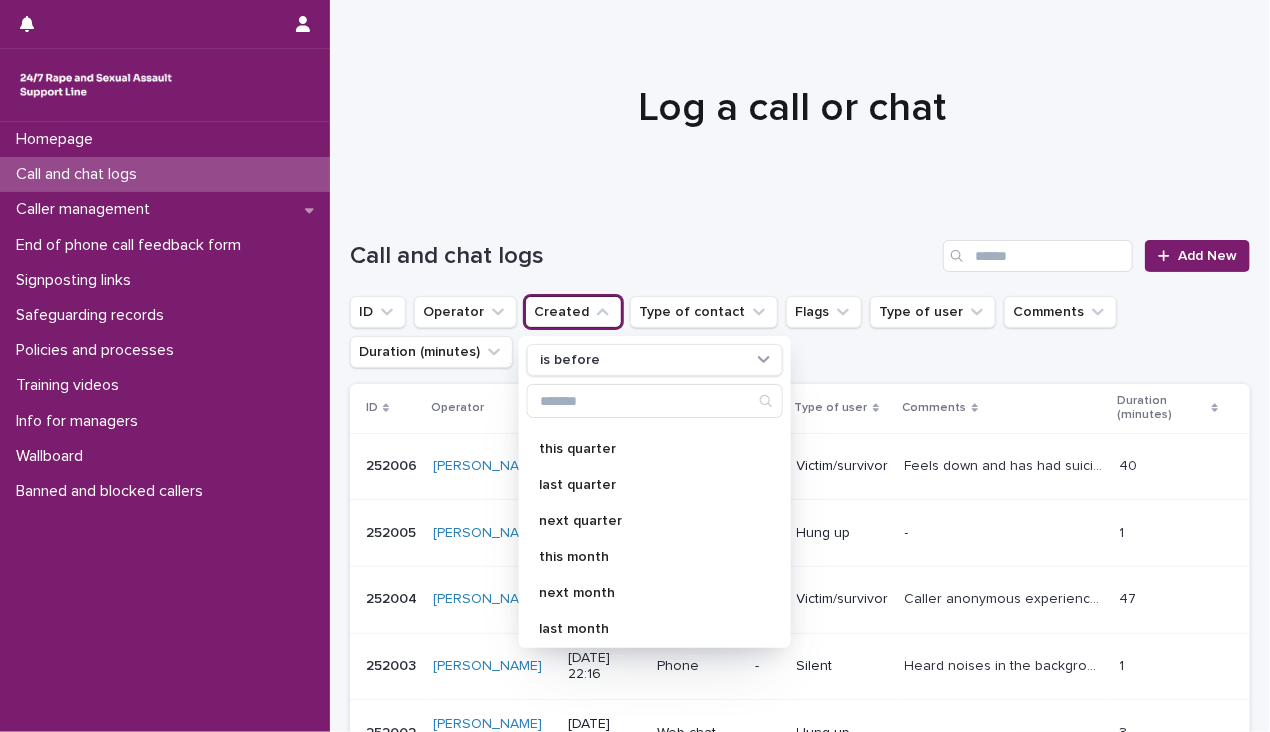 scroll, scrollTop: 204, scrollLeft: 0, axis: vertical 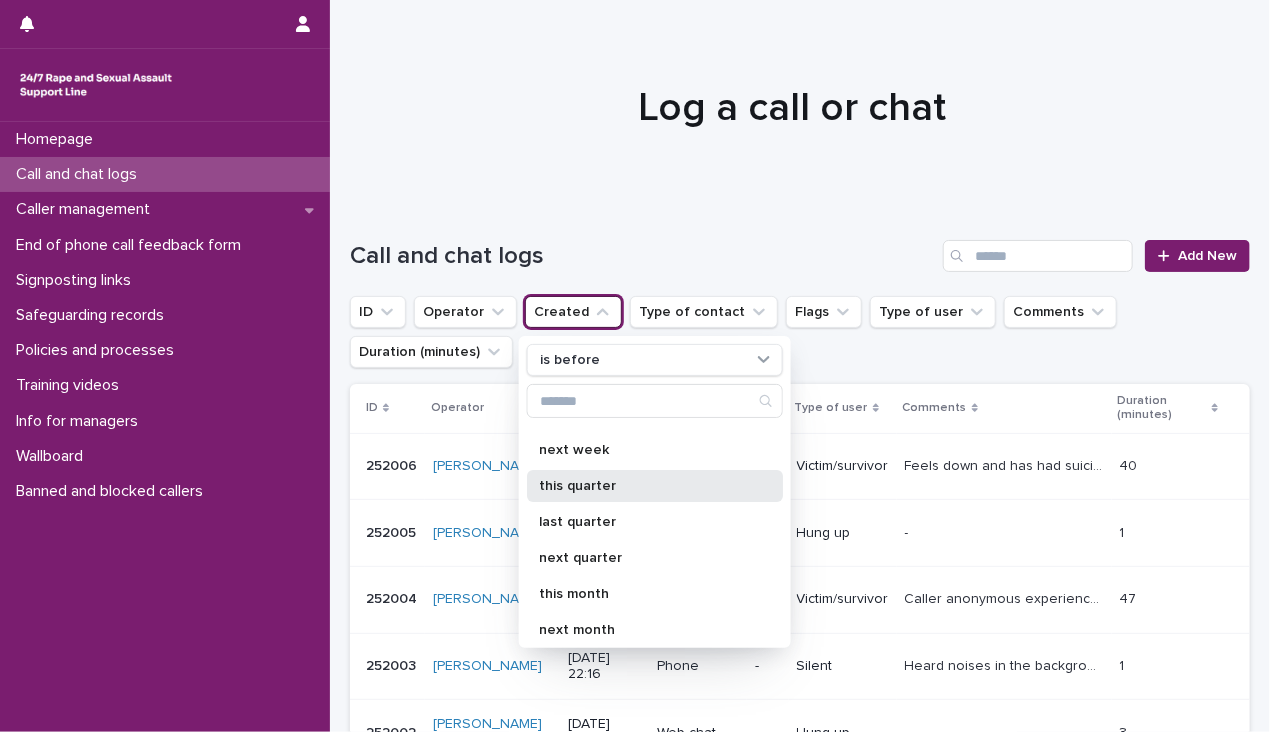 click on "this quarter" at bounding box center (655, 486) 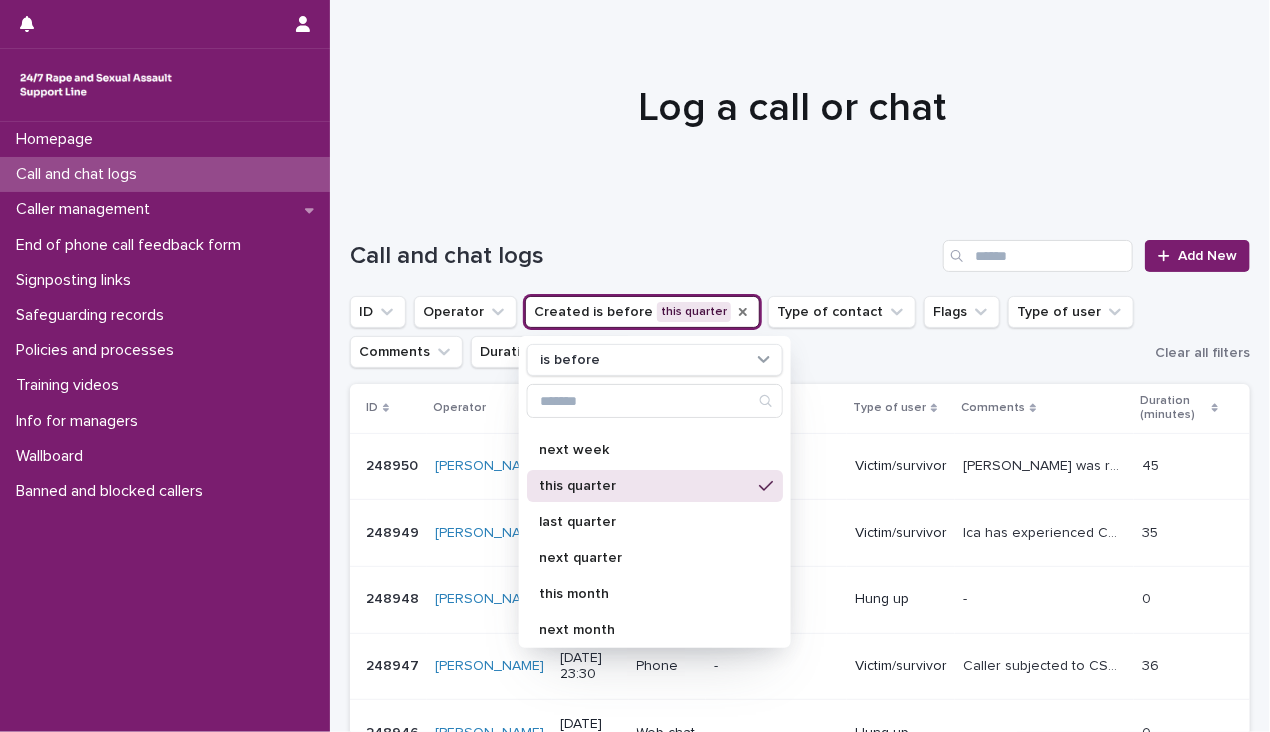 click 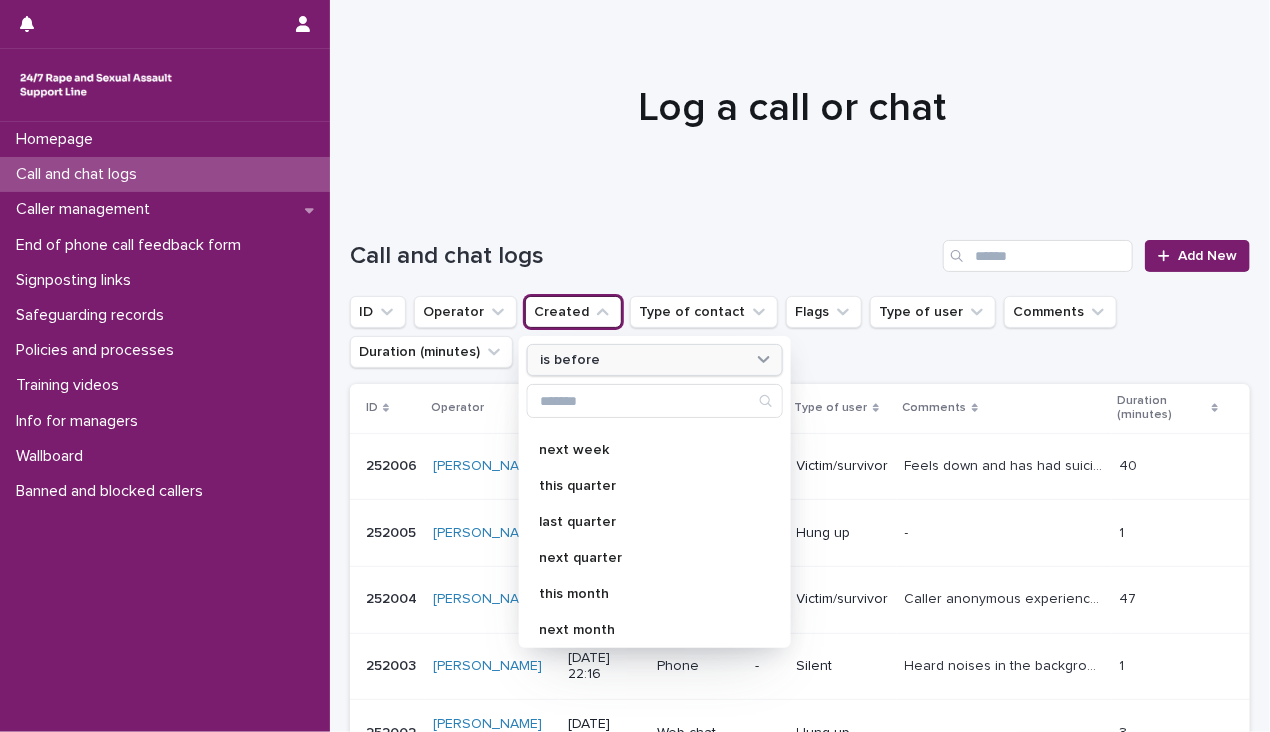 click on "is before" at bounding box center [642, 360] 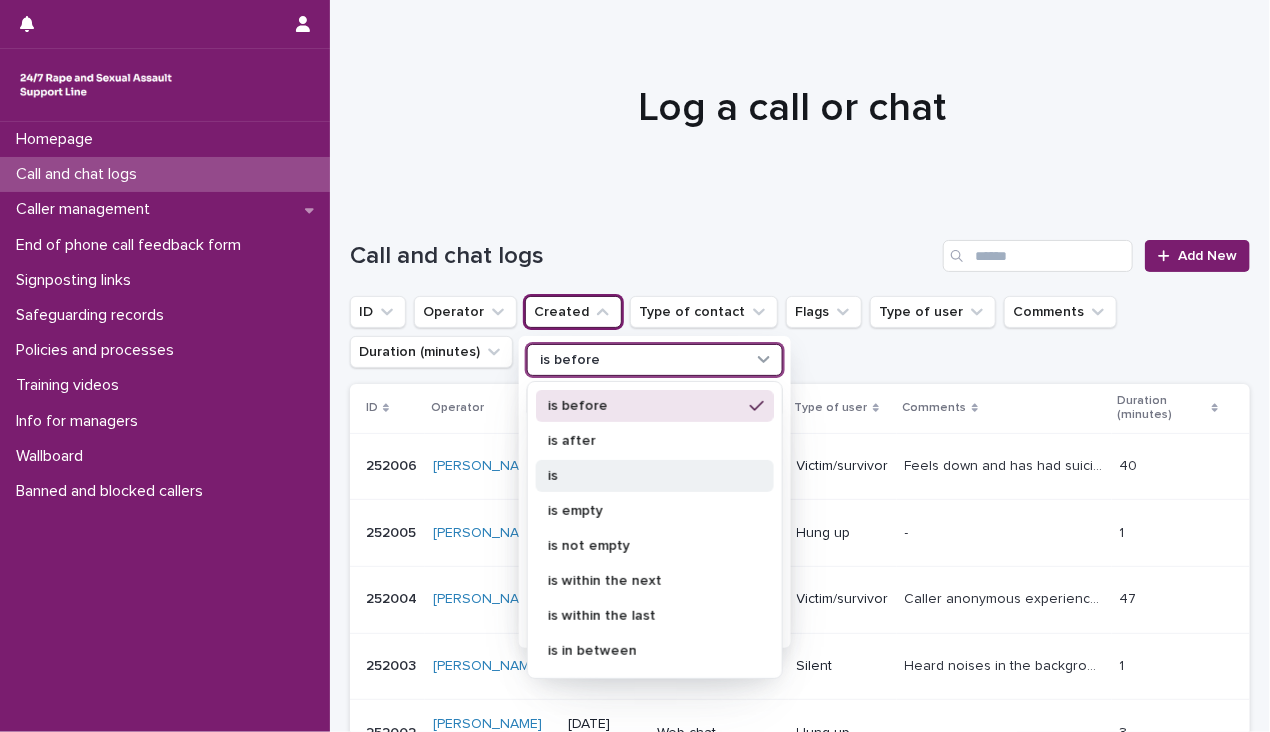 click on "is" at bounding box center (645, 476) 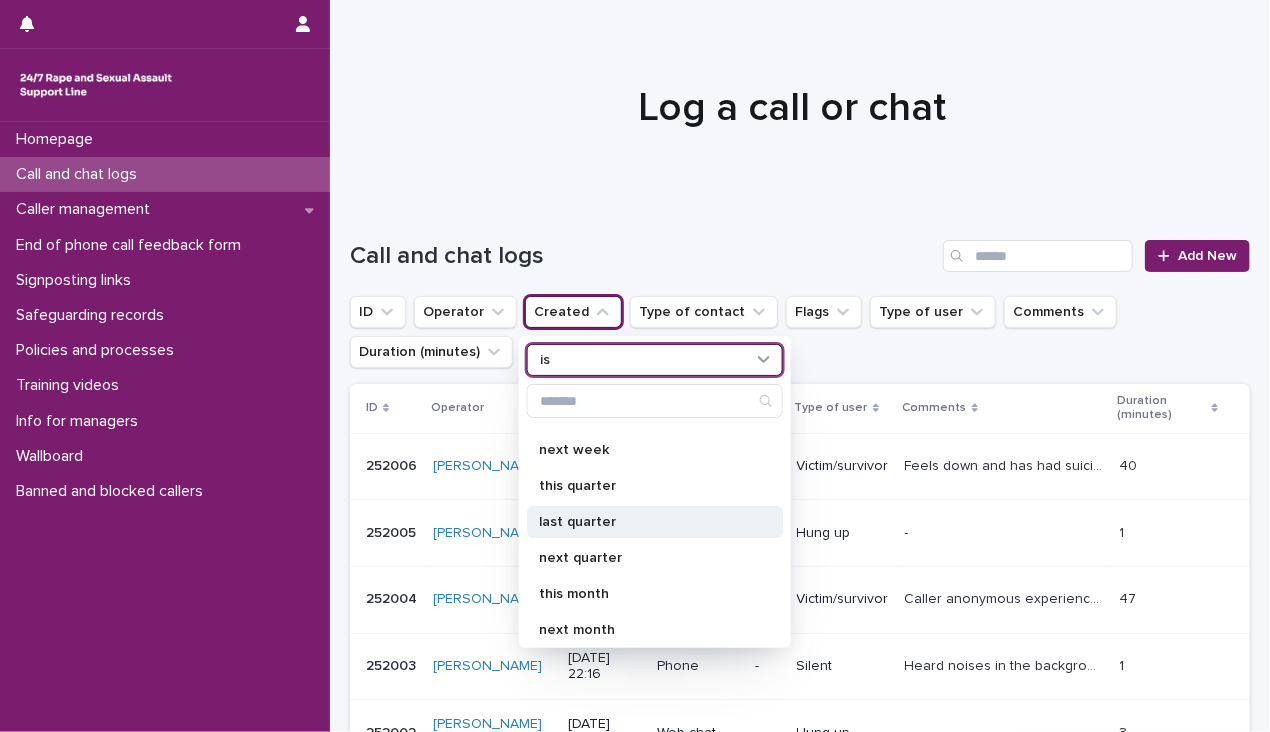 click on "last quarter" at bounding box center (645, 522) 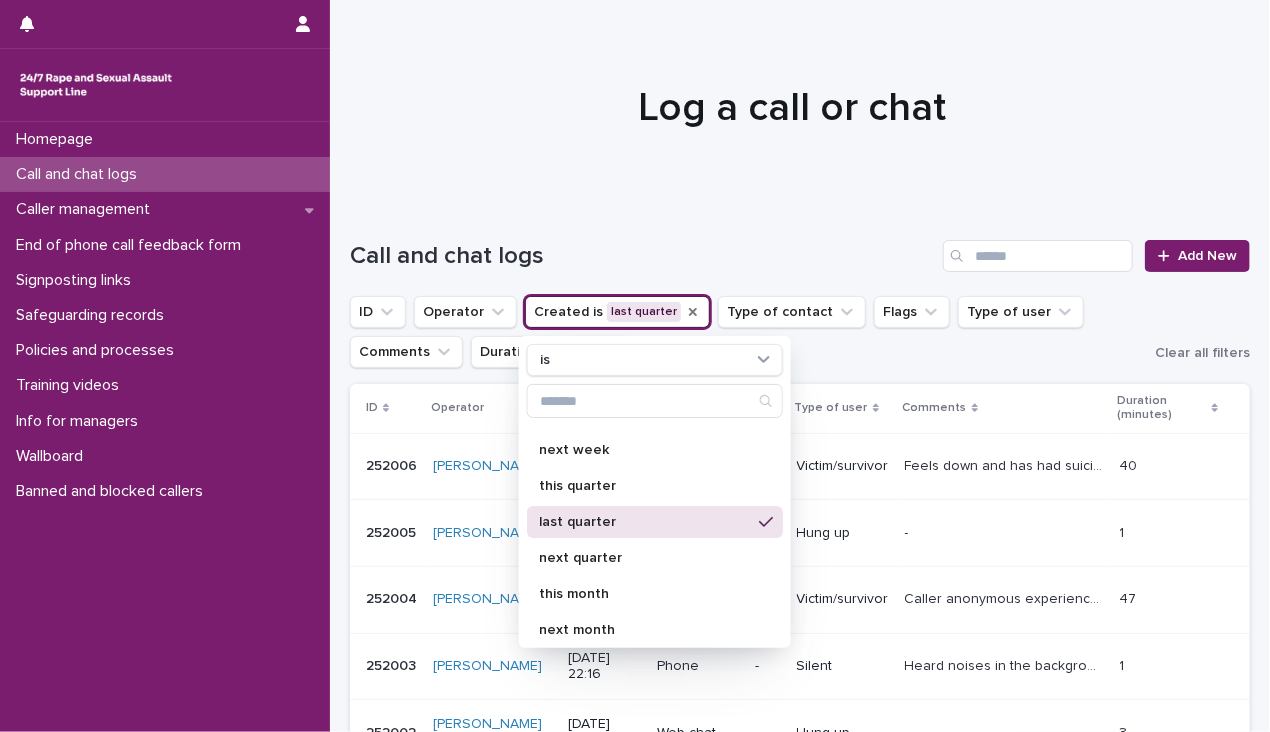 click on "Call and chat logs Add New" at bounding box center (800, 248) 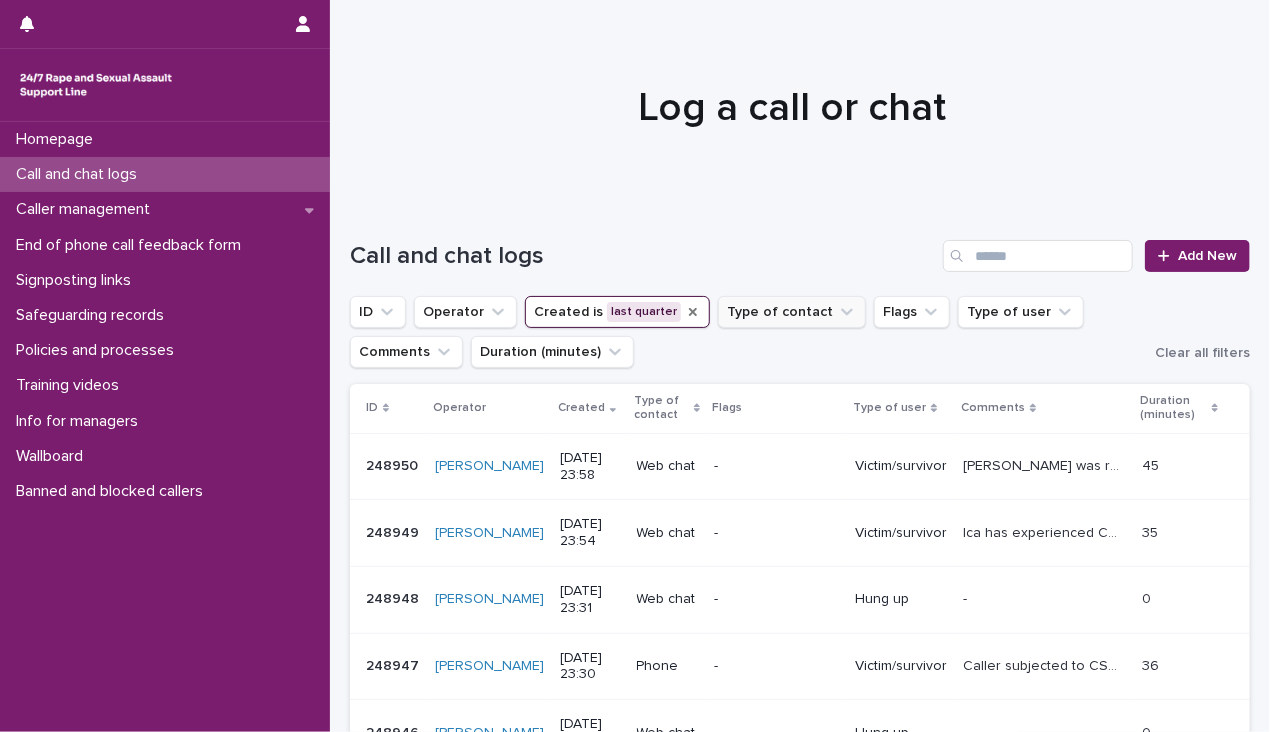 click 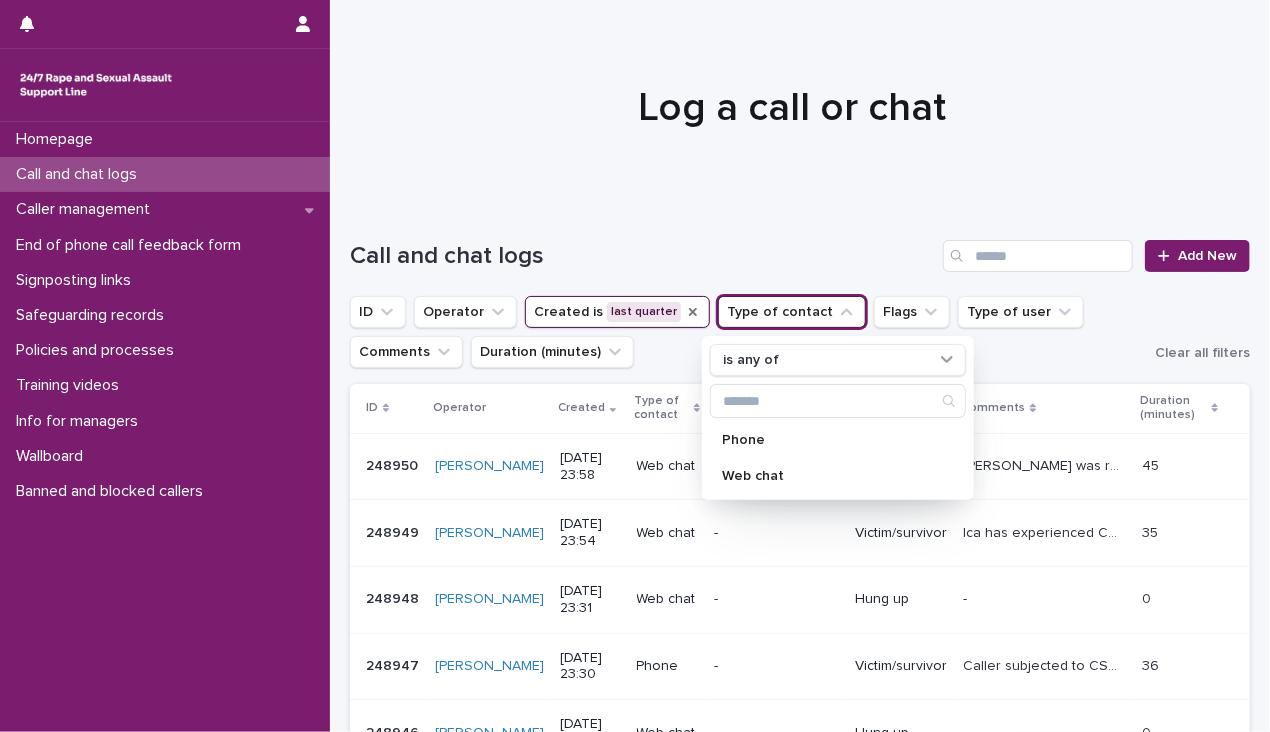 click 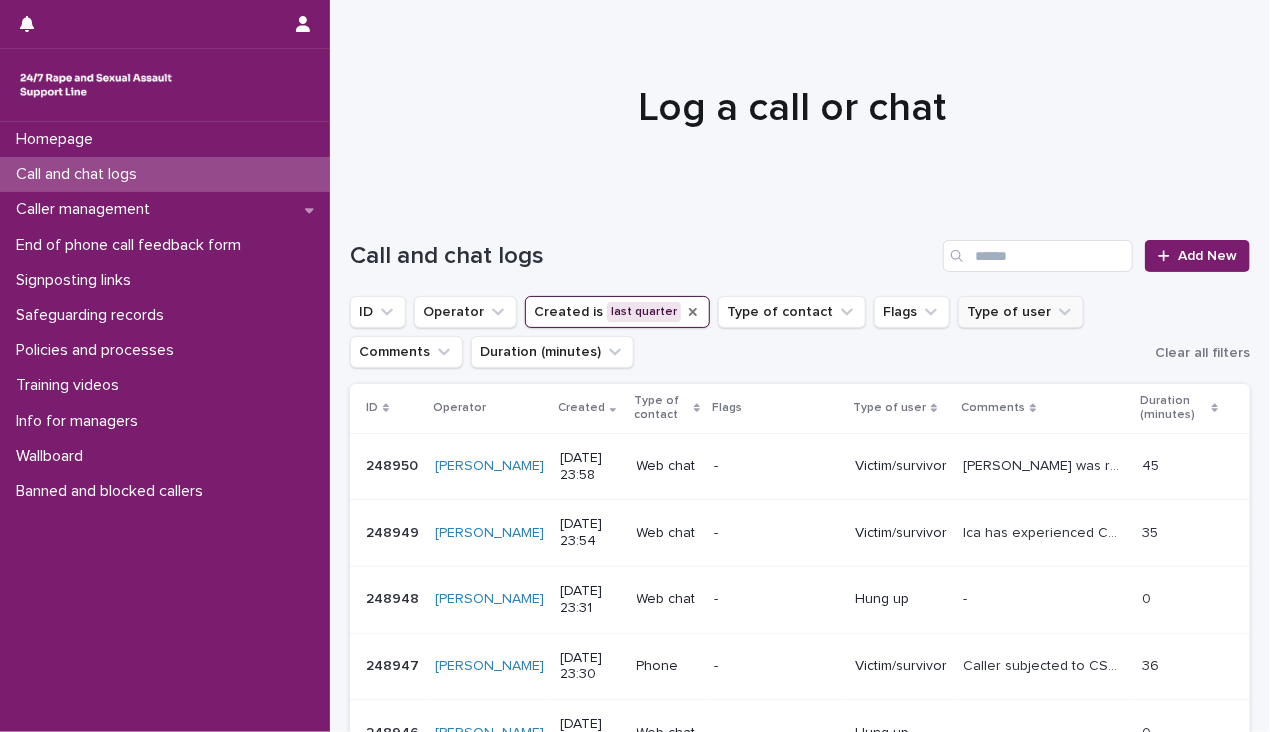 click on "Type of user" at bounding box center (1021, 312) 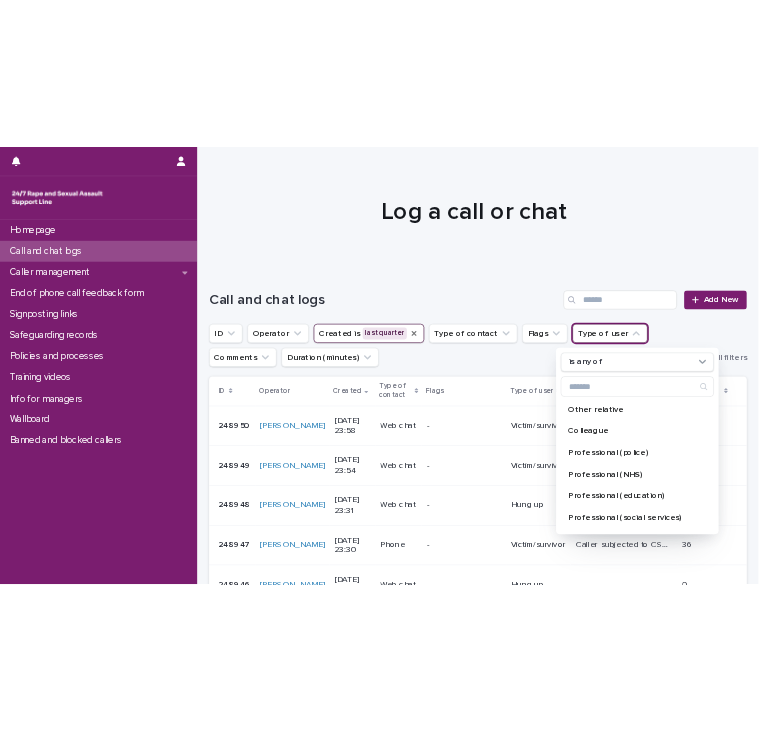 scroll, scrollTop: 151, scrollLeft: 0, axis: vertical 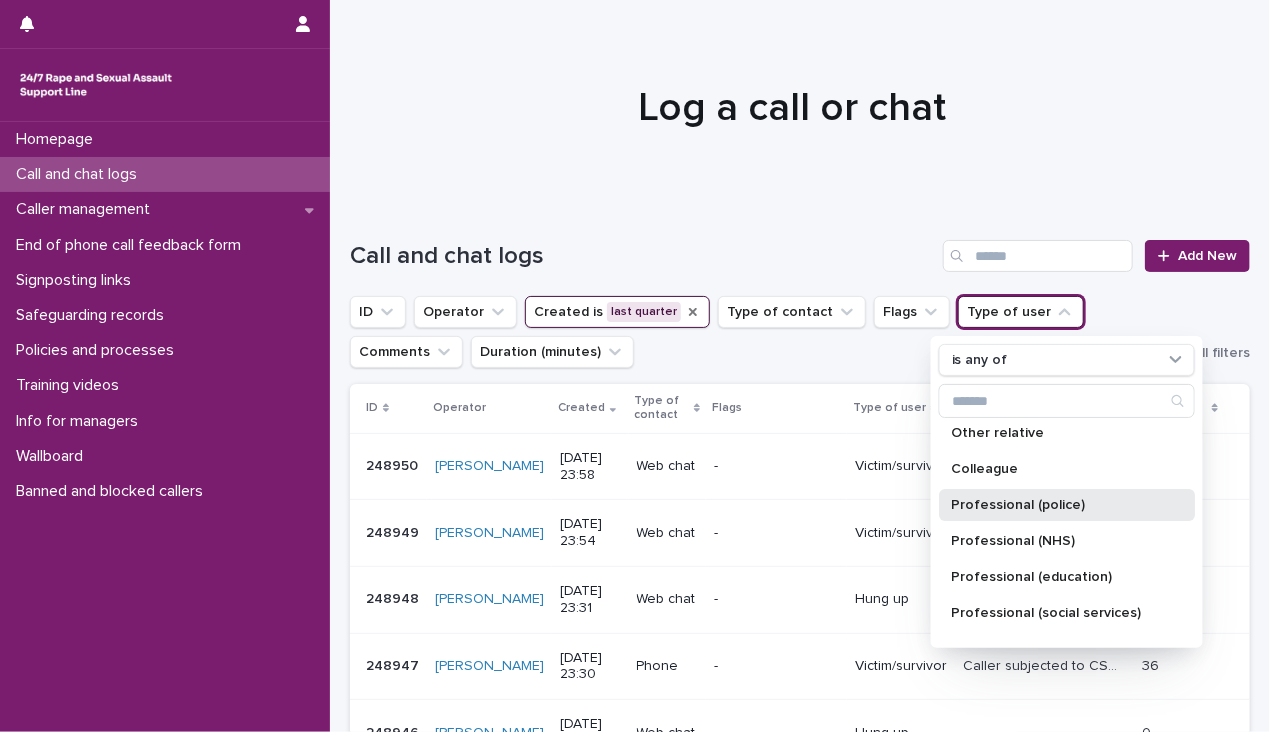 click on "Professional (police)" at bounding box center [1057, 505] 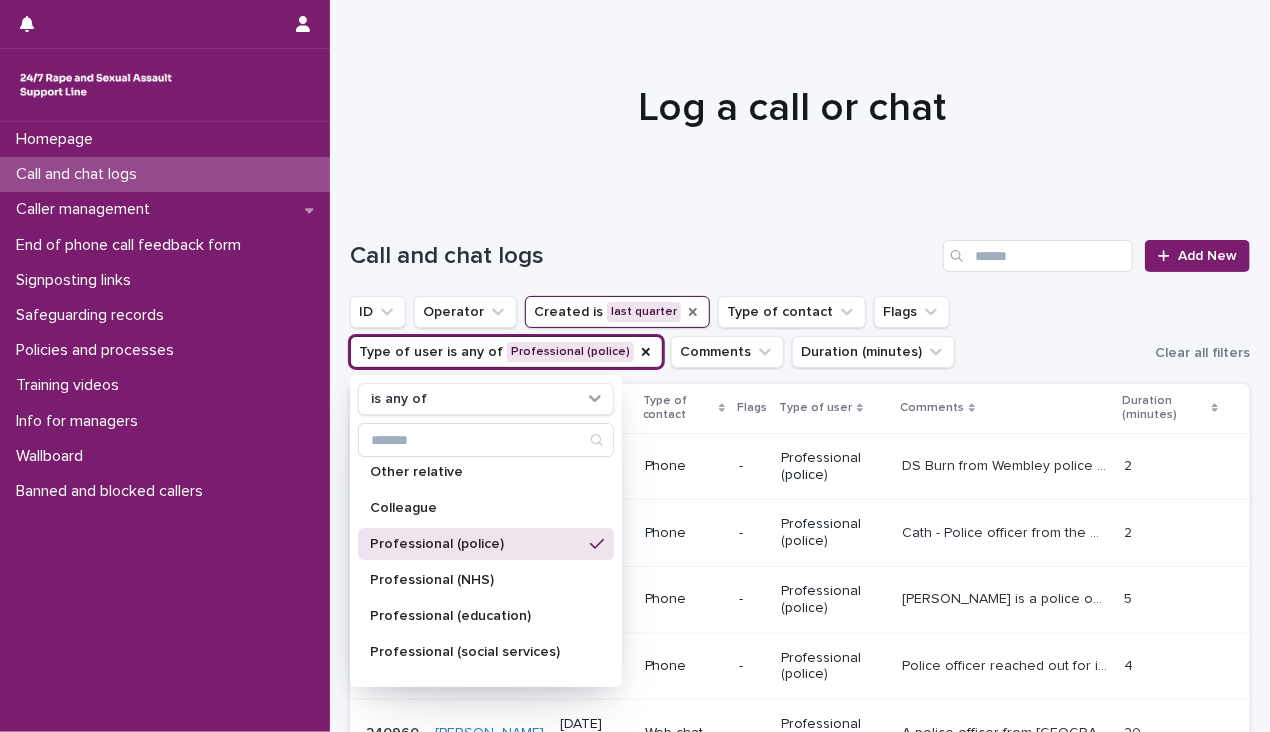 click at bounding box center (792, 99) 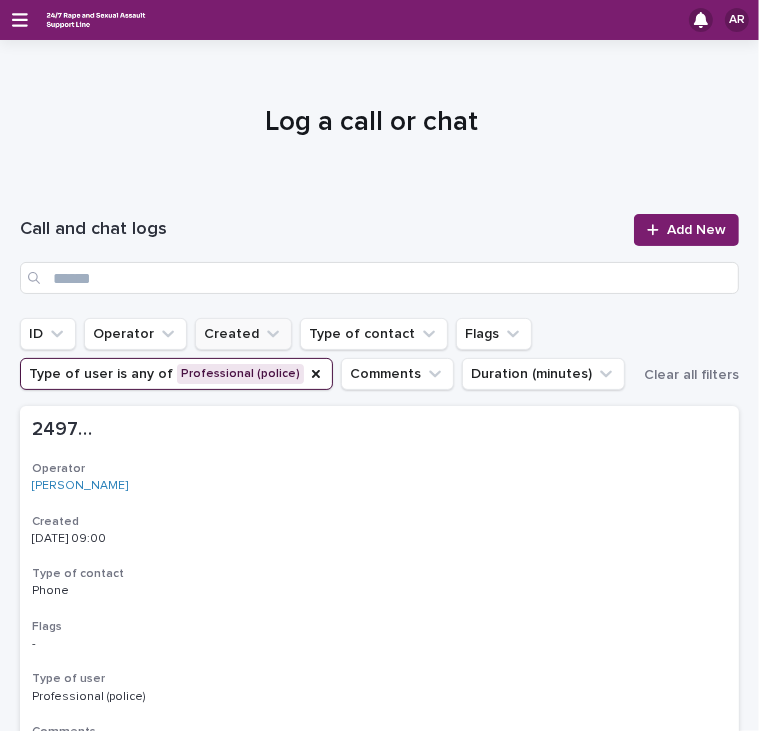 click 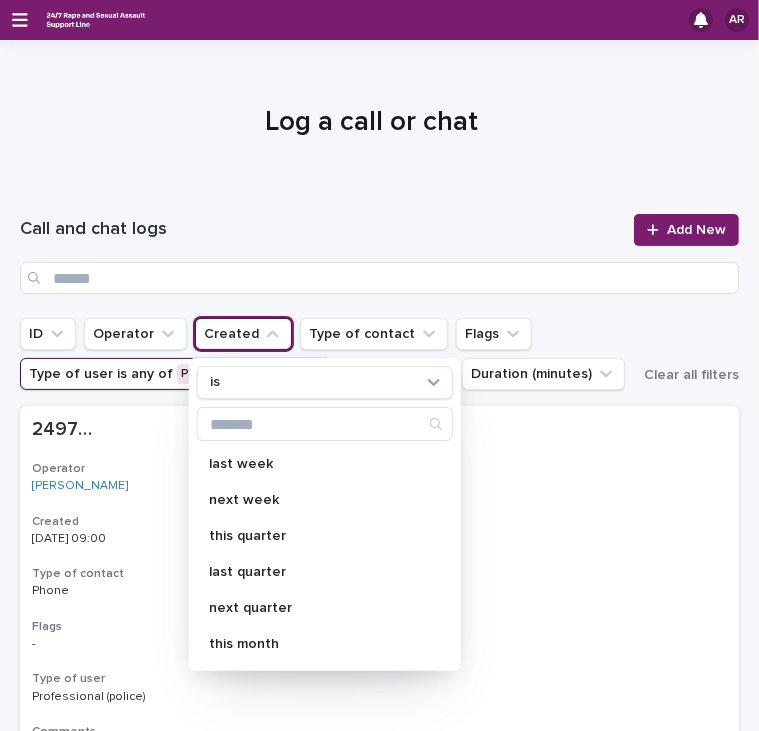 scroll, scrollTop: 182, scrollLeft: 0, axis: vertical 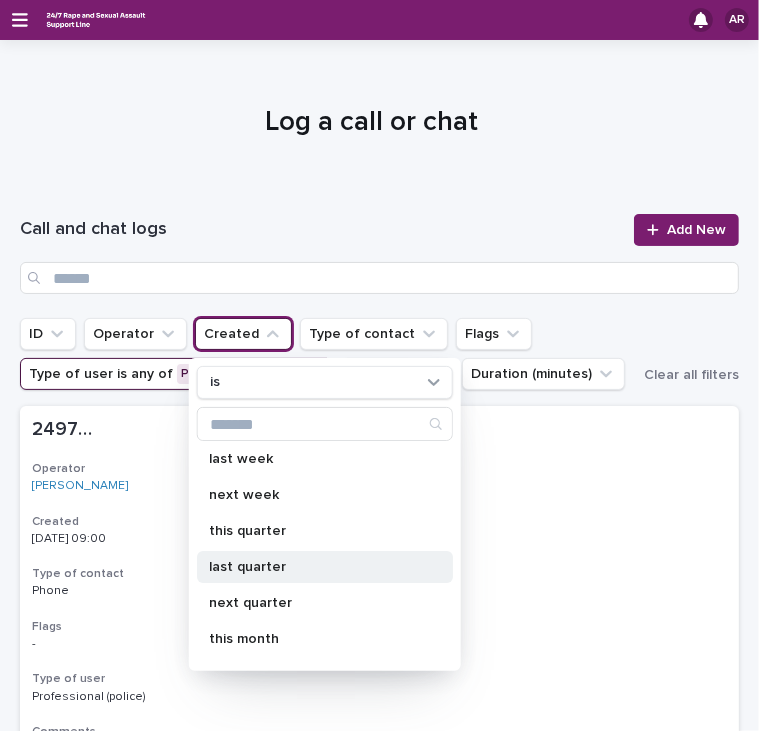 click on "last quarter" at bounding box center [315, 567] 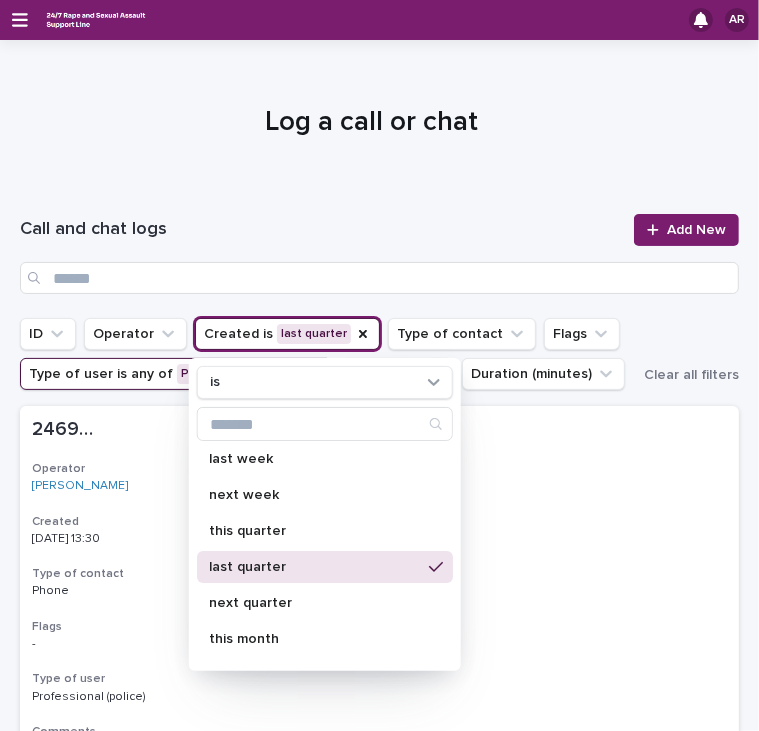 click at bounding box center (372, 114) 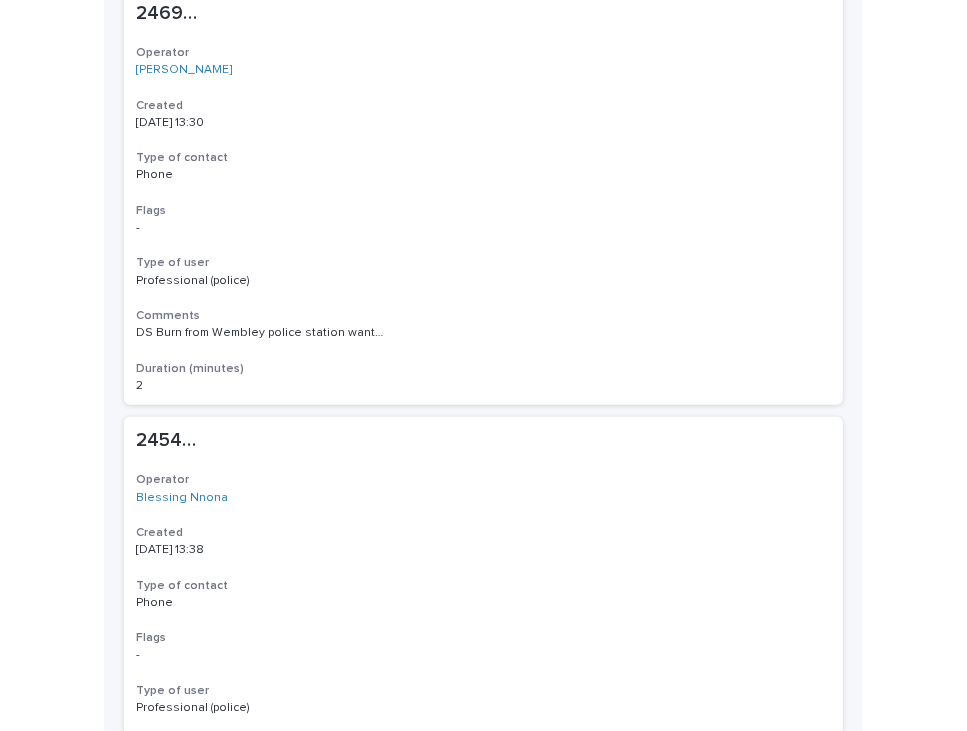 scroll, scrollTop: 422, scrollLeft: 0, axis: vertical 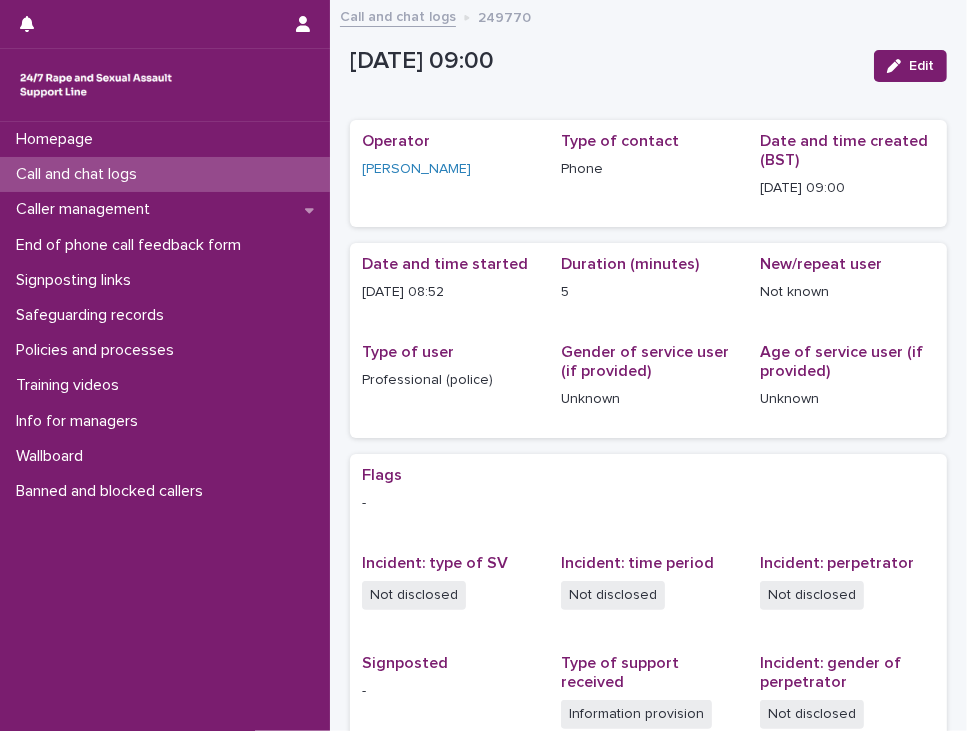 click on "Call and chat logs" at bounding box center (398, 15) 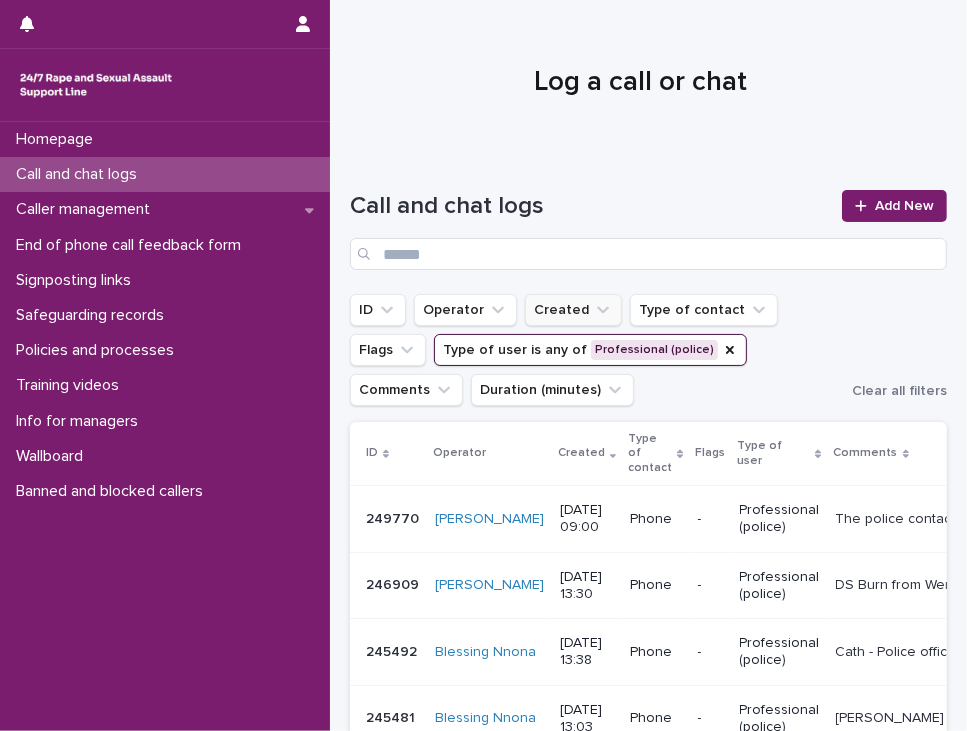 click 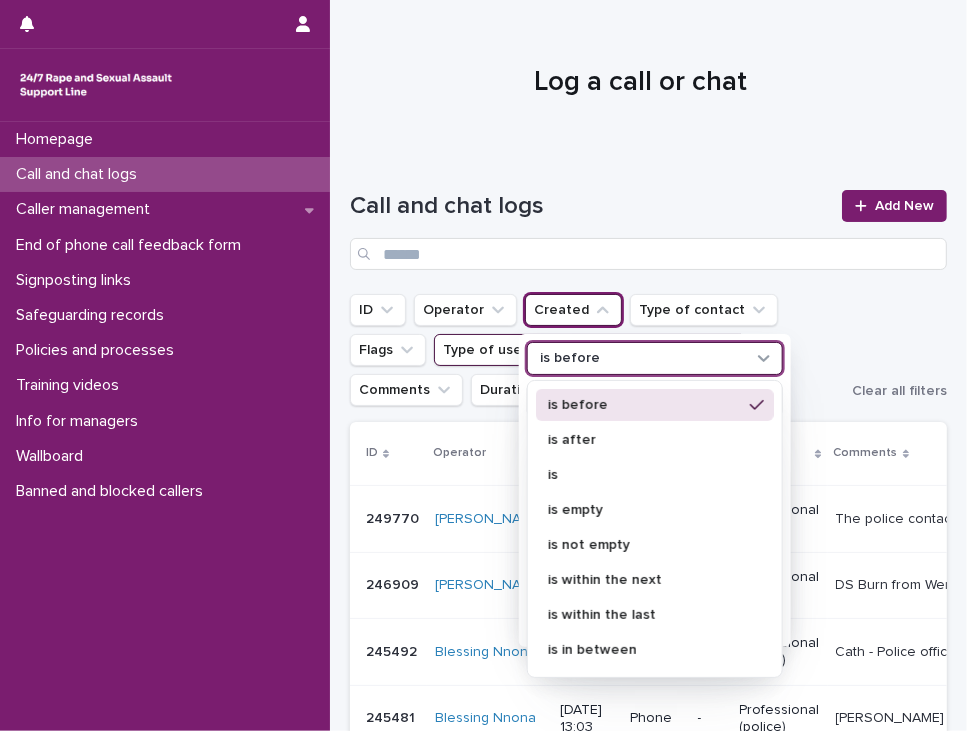 click 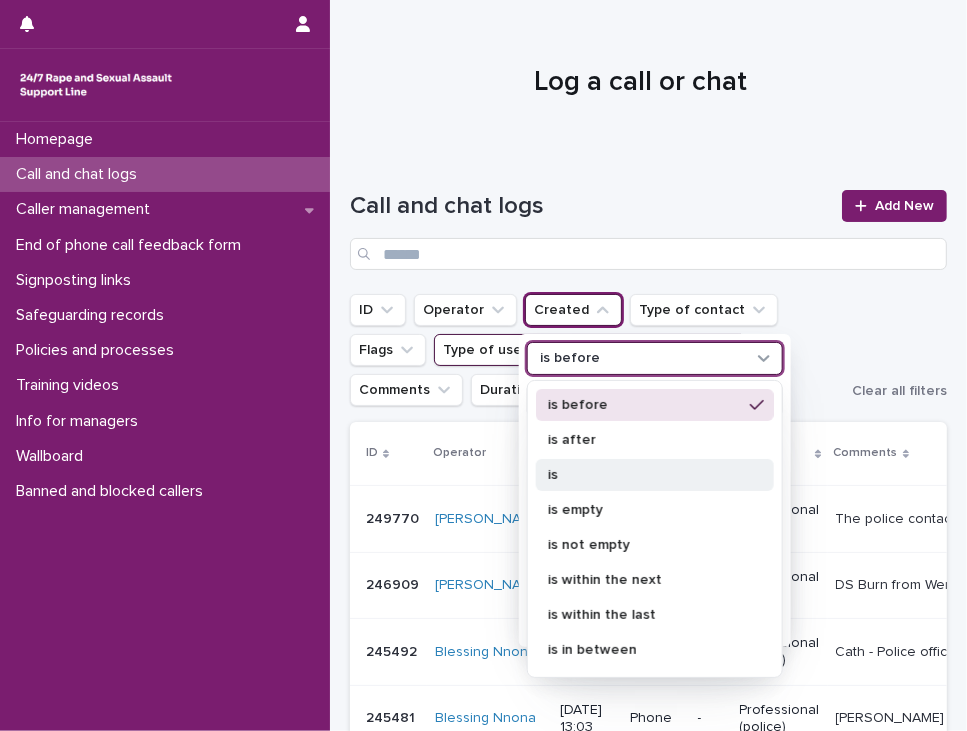 click on "is" at bounding box center (655, 475) 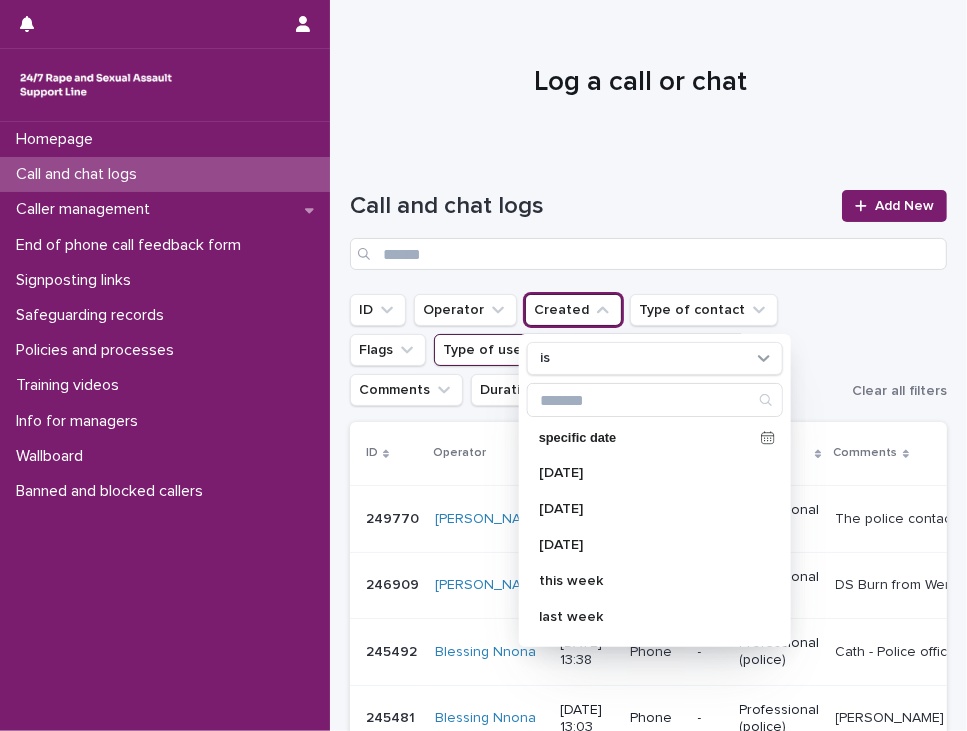 scroll, scrollTop: 353, scrollLeft: 0, axis: vertical 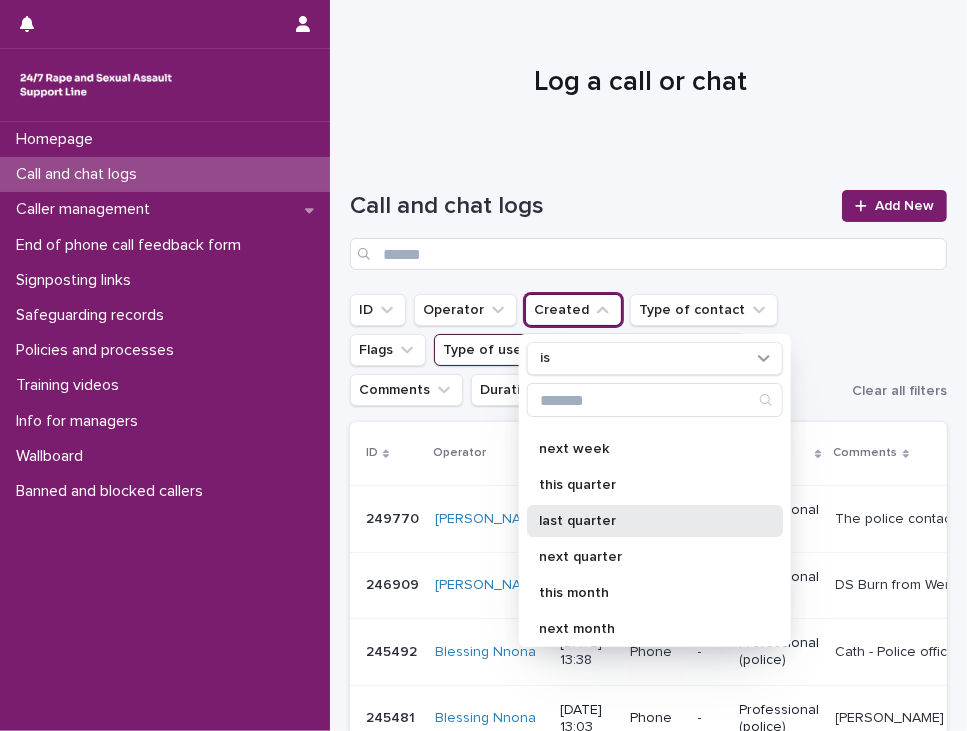 click on "last quarter" at bounding box center [645, 521] 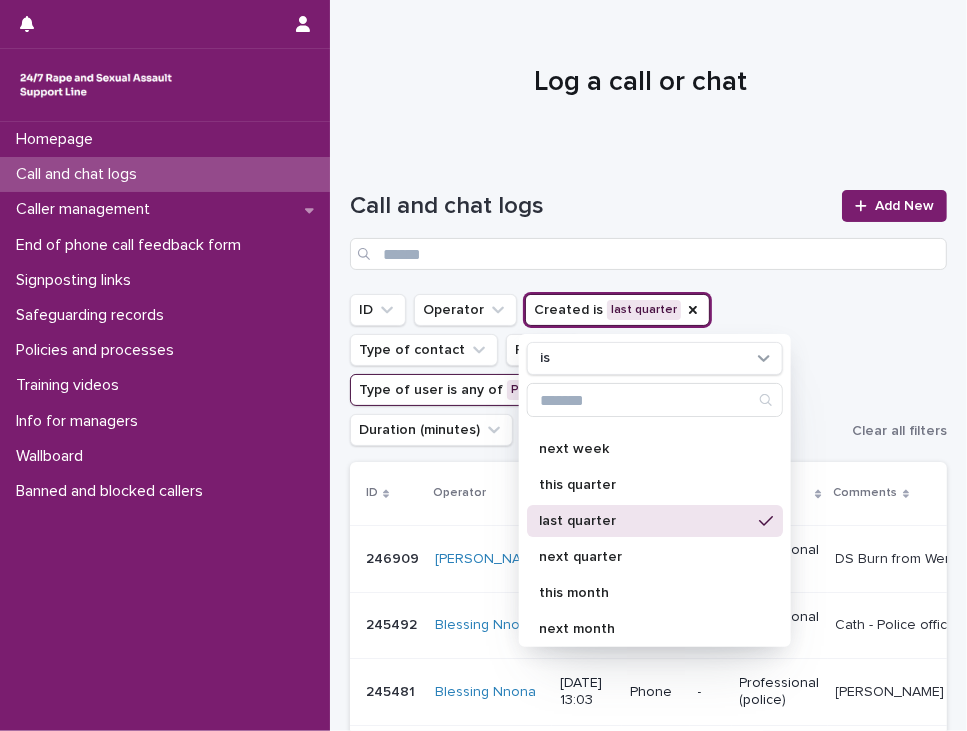 click on "Call and chat logs Add New" at bounding box center (648, 222) 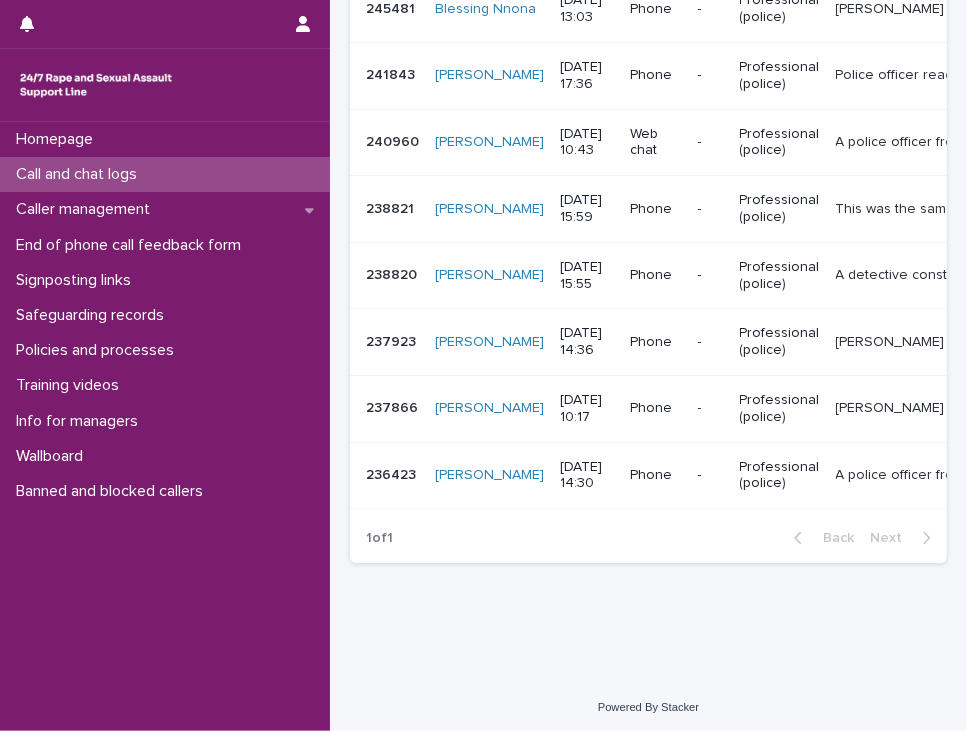 scroll, scrollTop: 689, scrollLeft: 0, axis: vertical 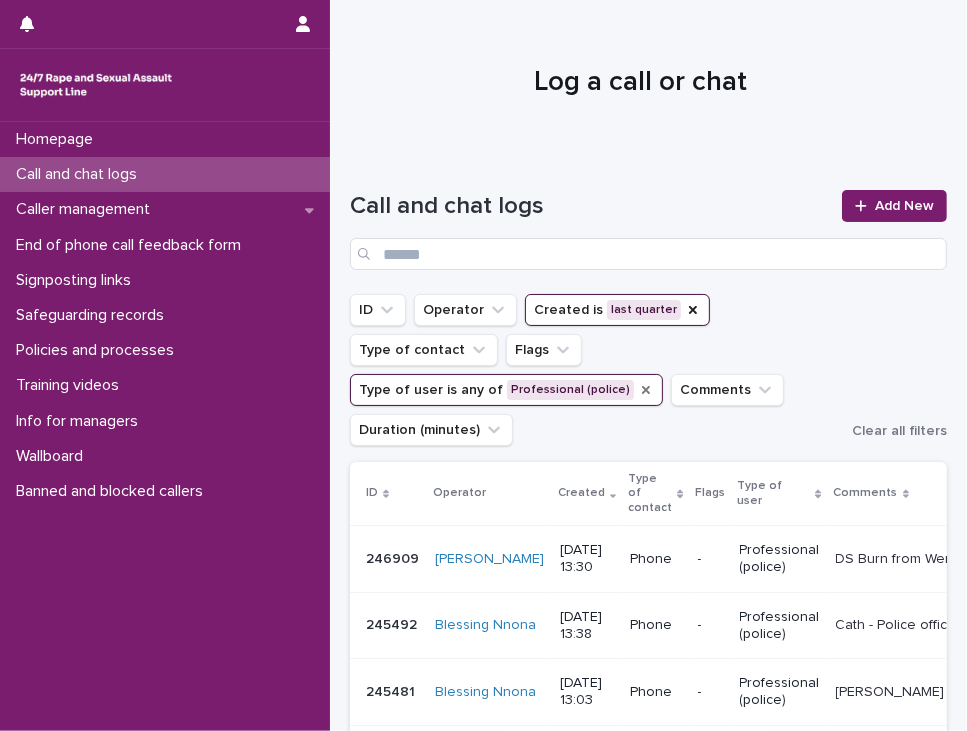 click 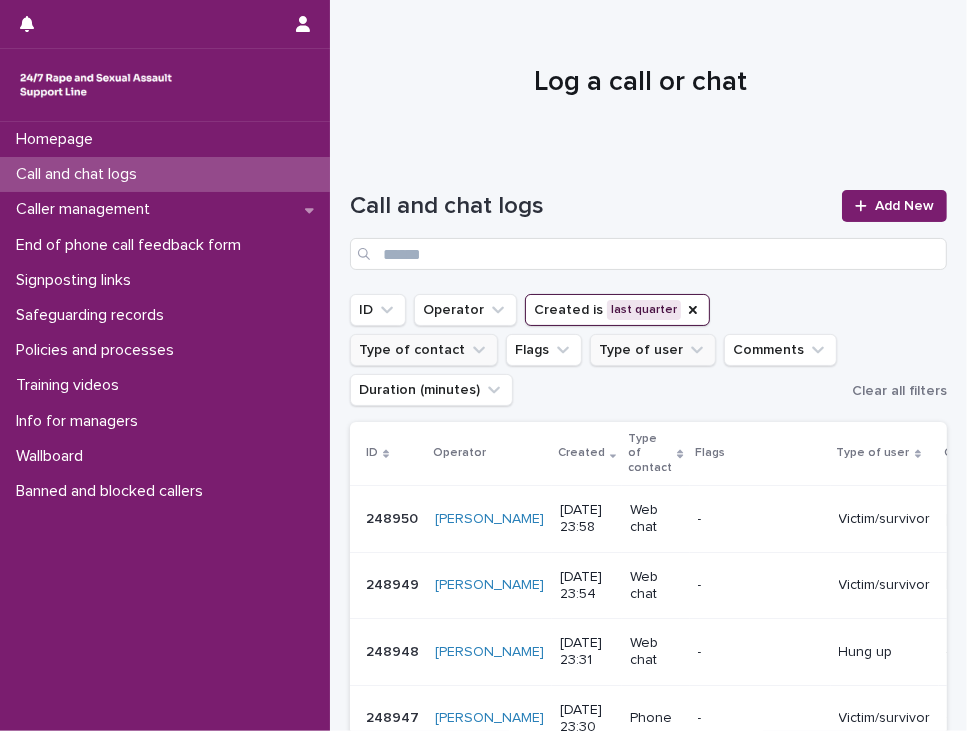 click 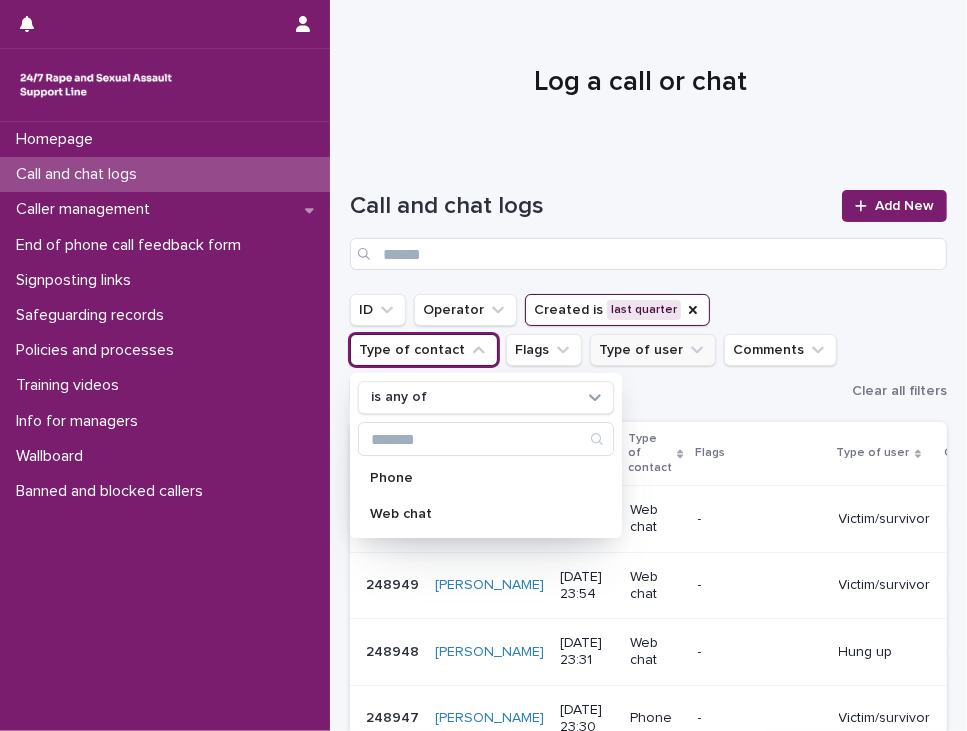 click on "Type of user" at bounding box center [653, 350] 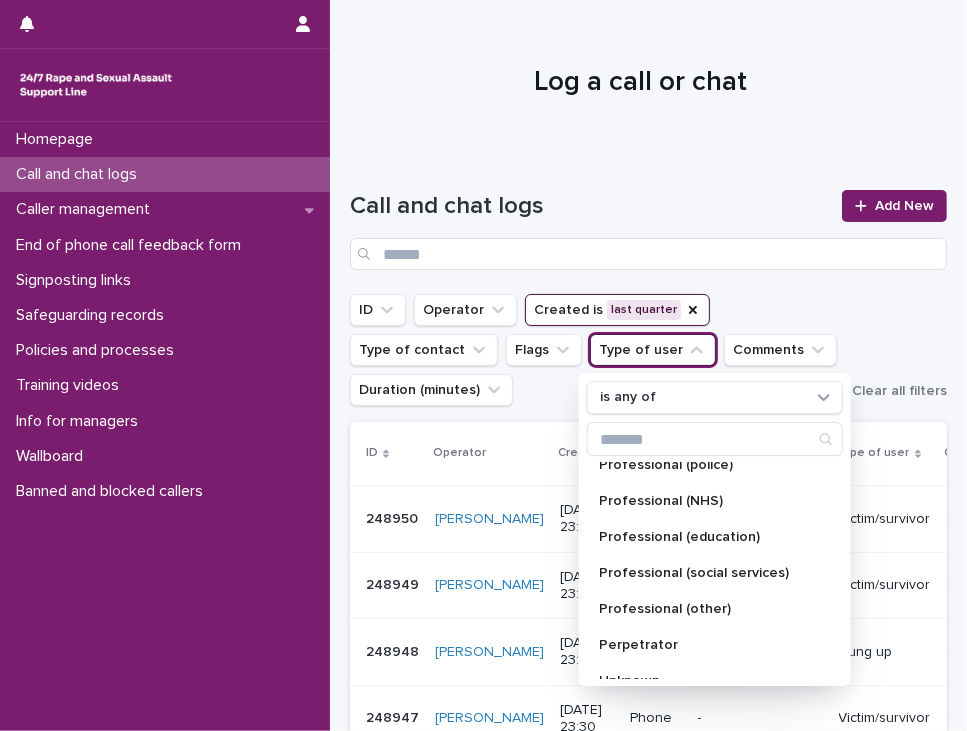 scroll, scrollTop: 226, scrollLeft: 0, axis: vertical 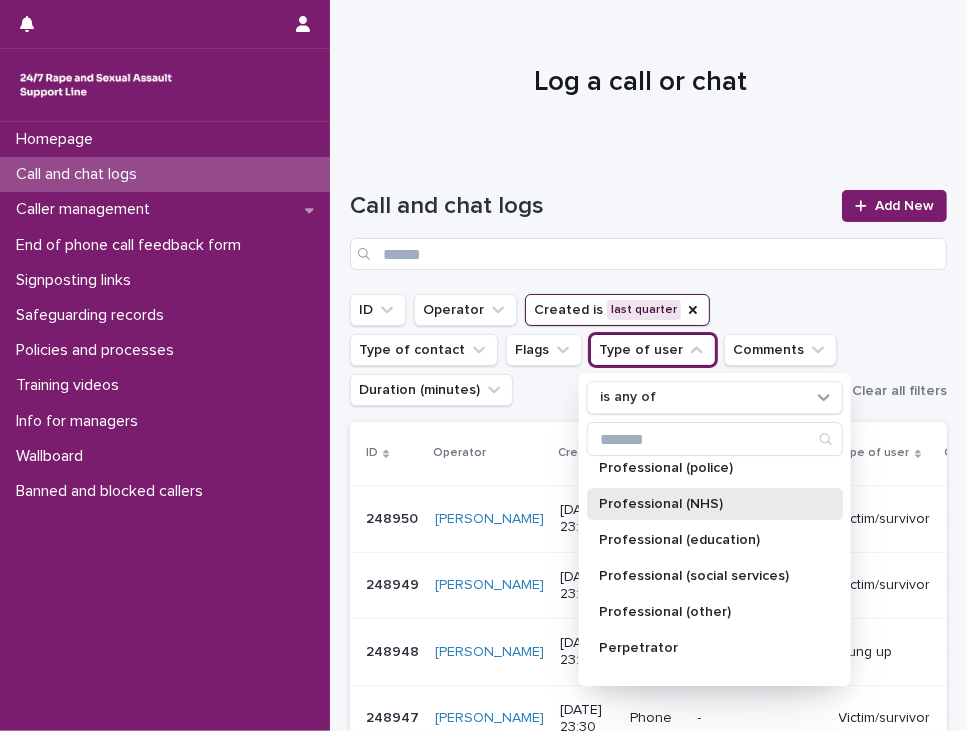 click on "Professional (NHS)" at bounding box center (705, 504) 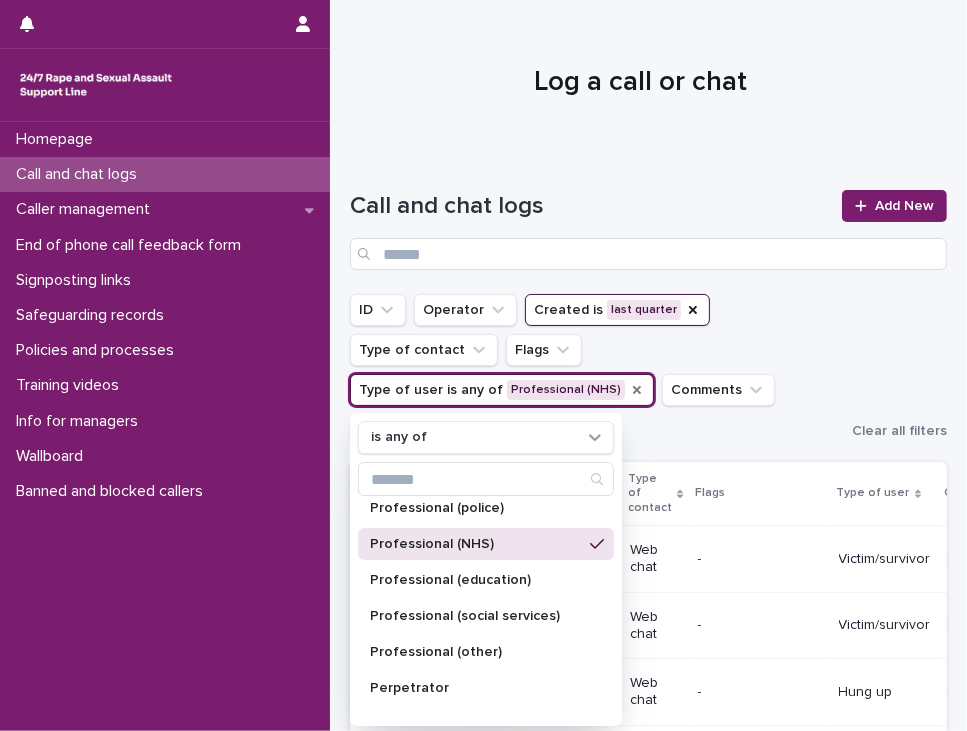 click at bounding box center [641, 74] 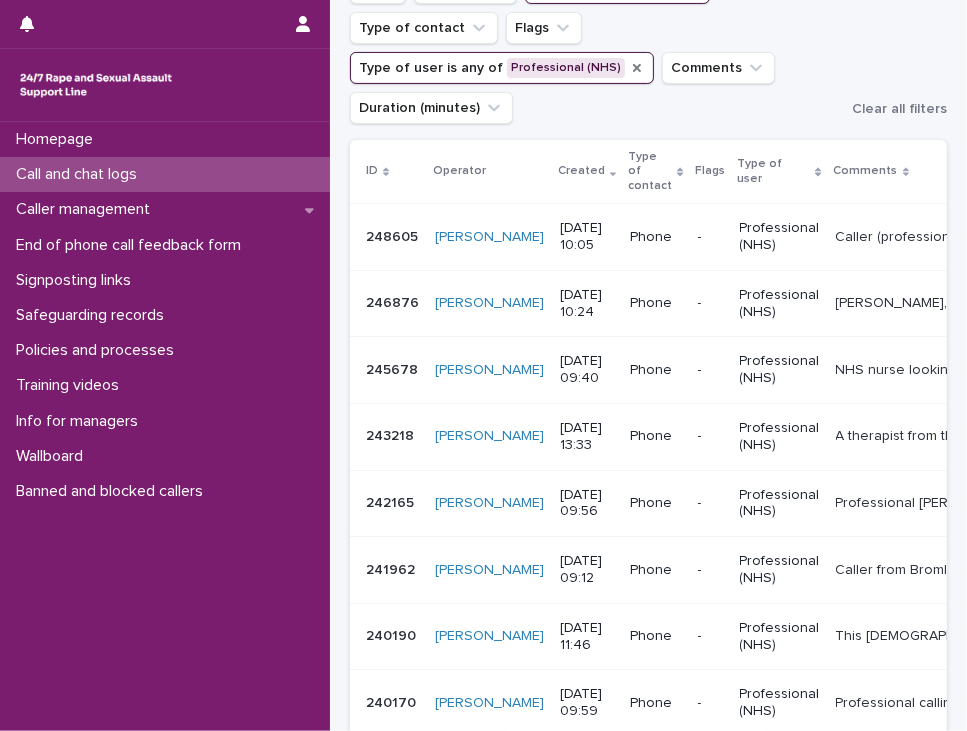 scroll, scrollTop: 423, scrollLeft: 0, axis: vertical 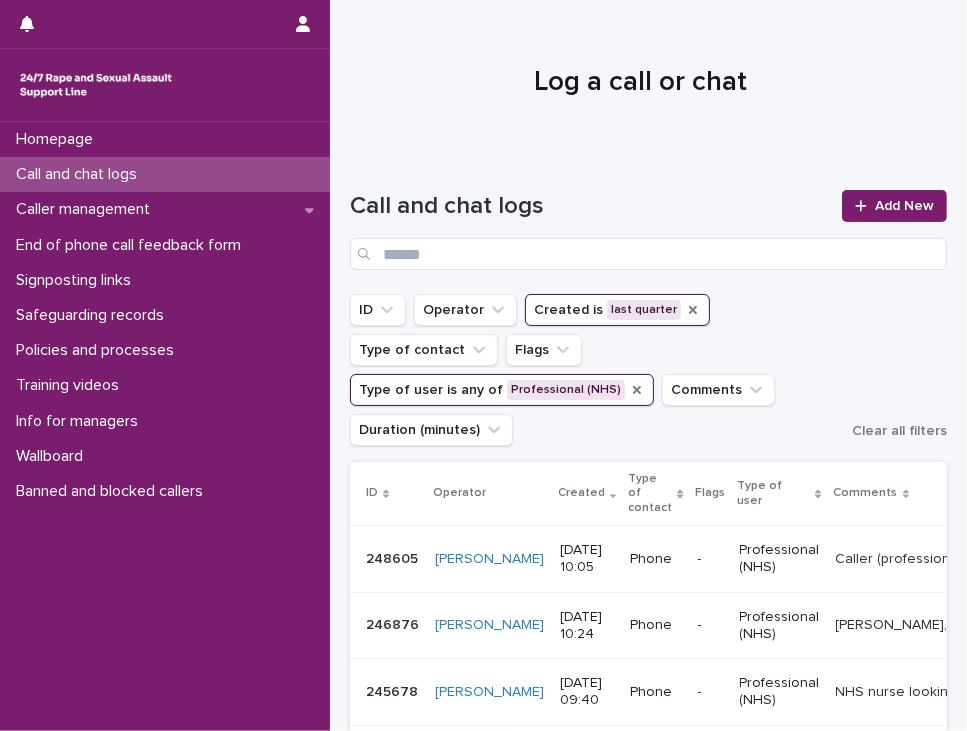 click 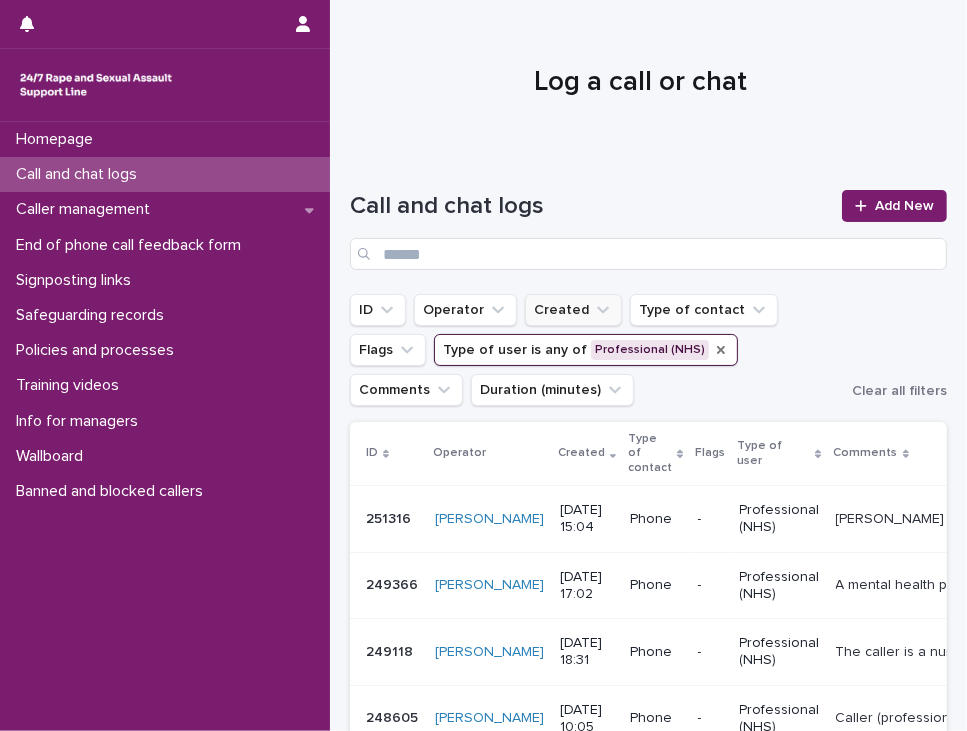 click on "Created" at bounding box center [573, 310] 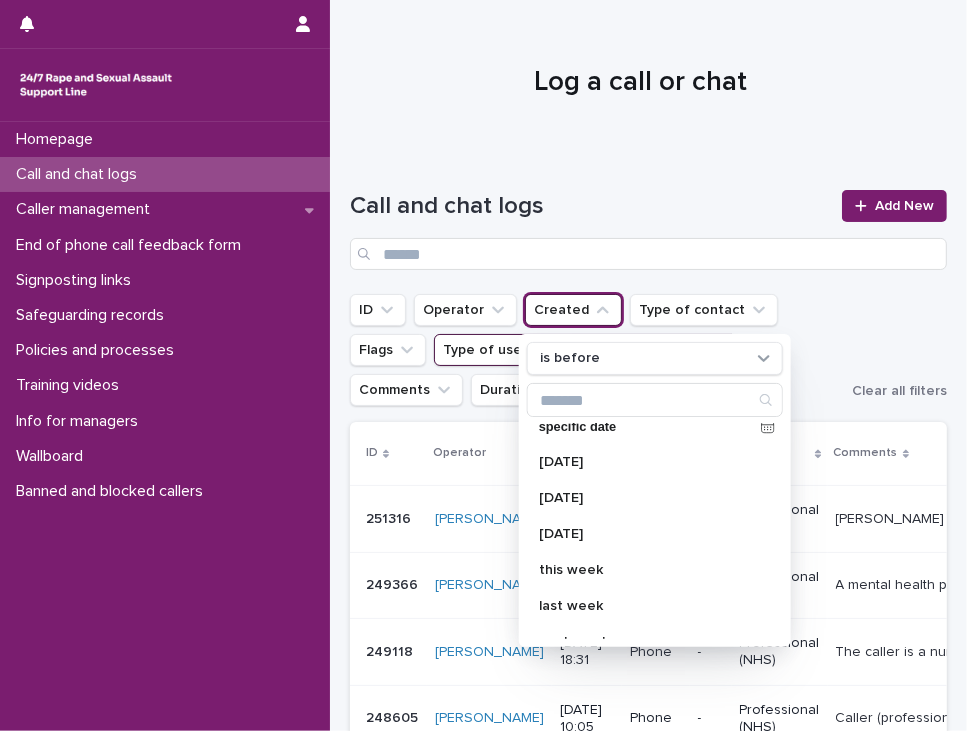 scroll, scrollTop: 13, scrollLeft: 0, axis: vertical 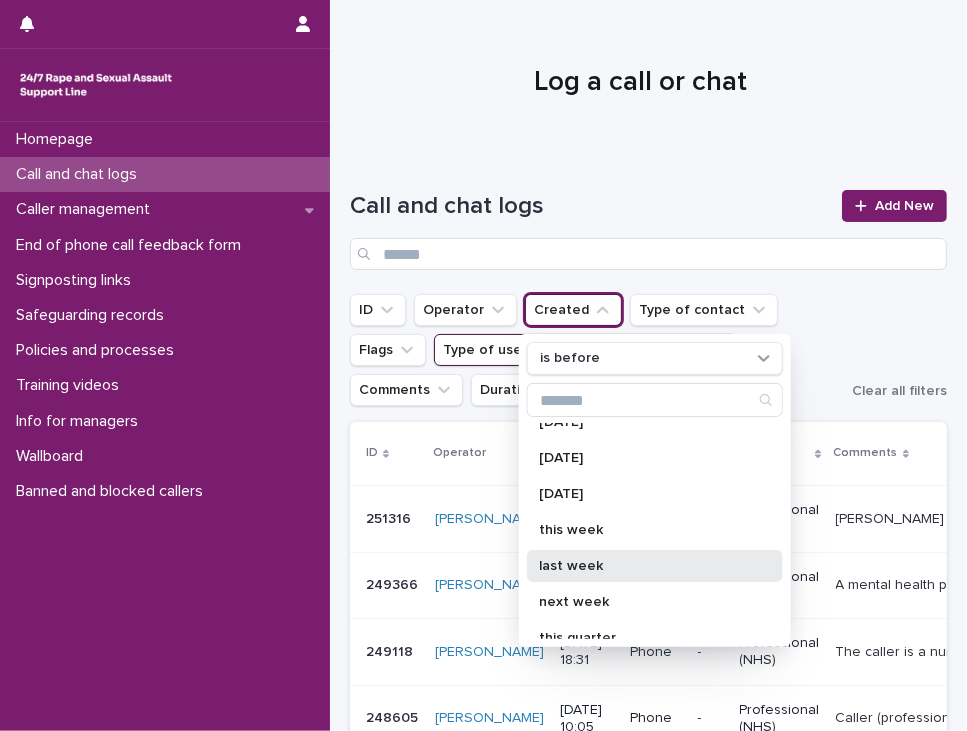 click on "last week" at bounding box center (645, 566) 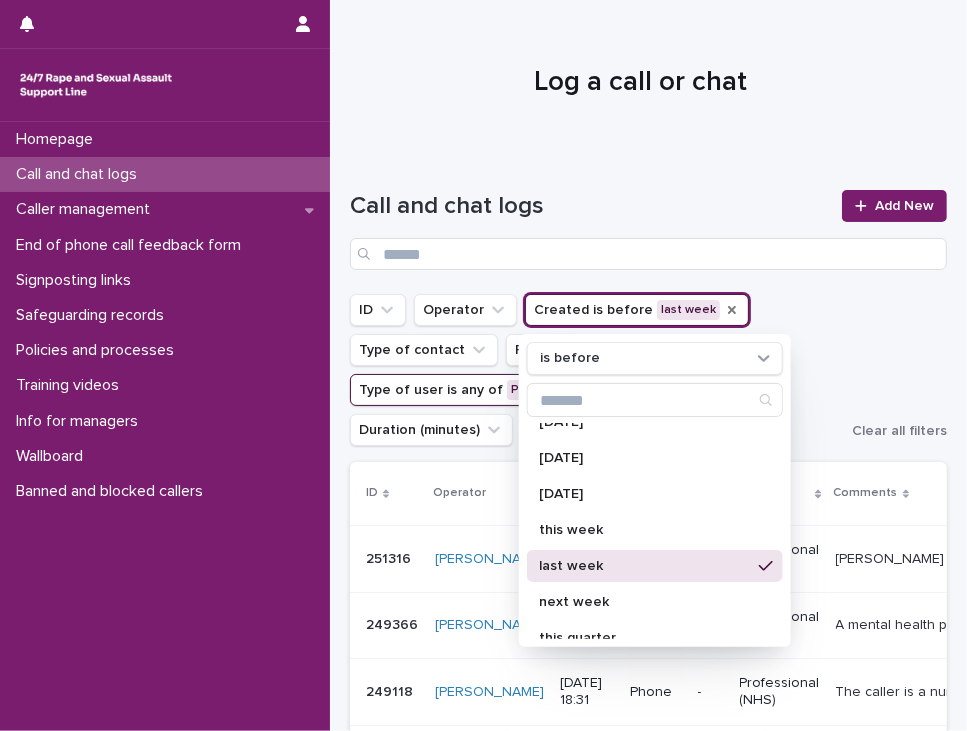 click on "Call and chat logs Add New" at bounding box center [648, 222] 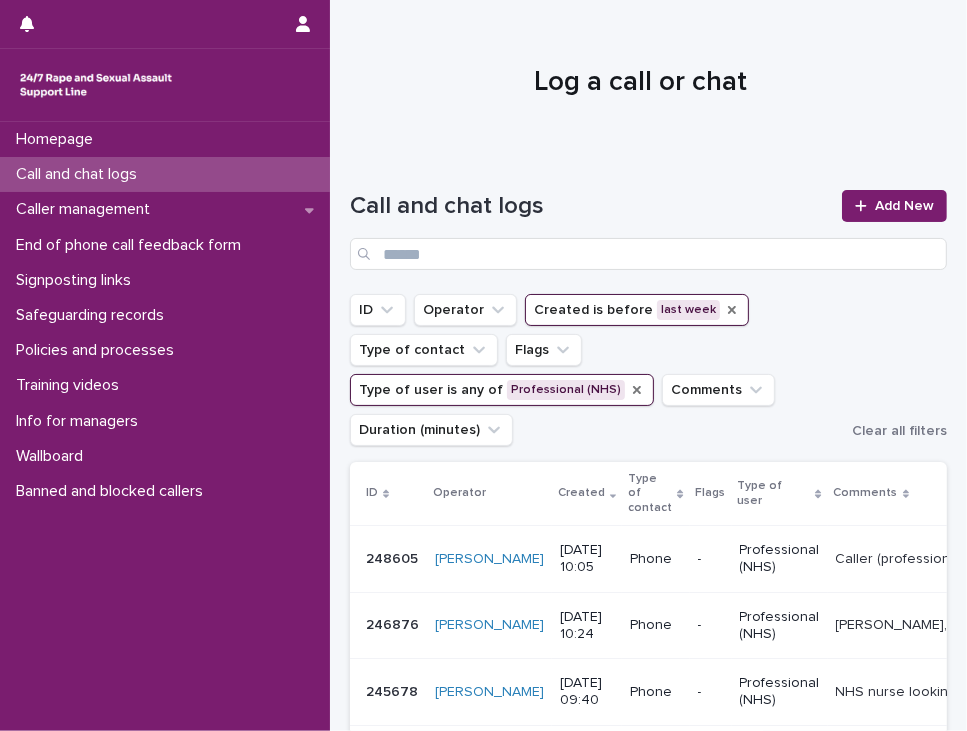 click 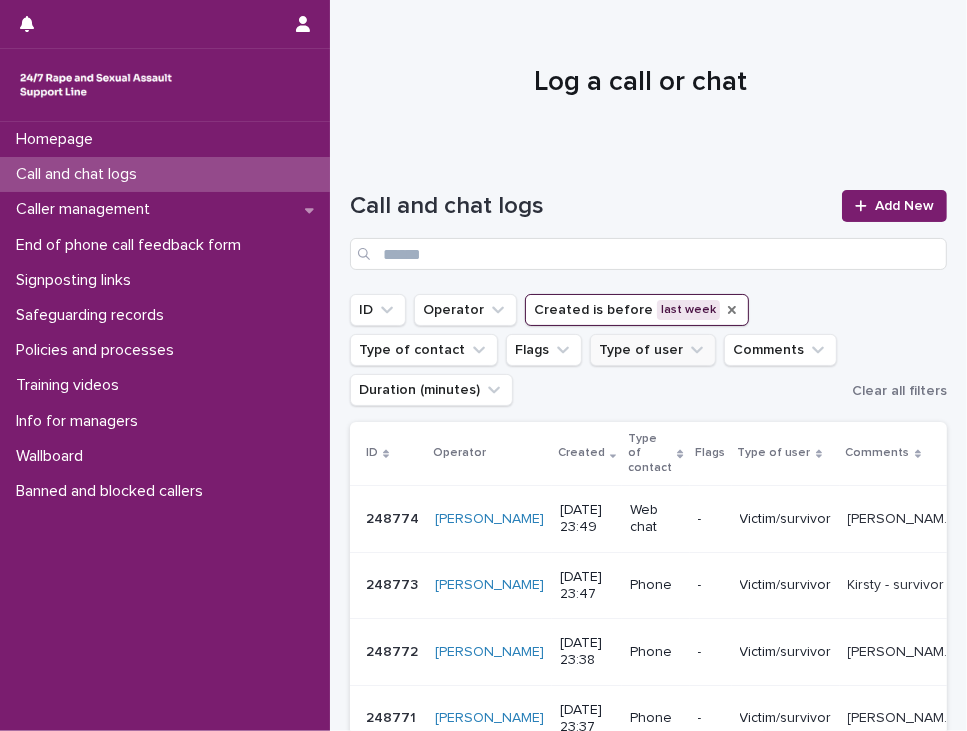 click on "Type of user" at bounding box center [653, 350] 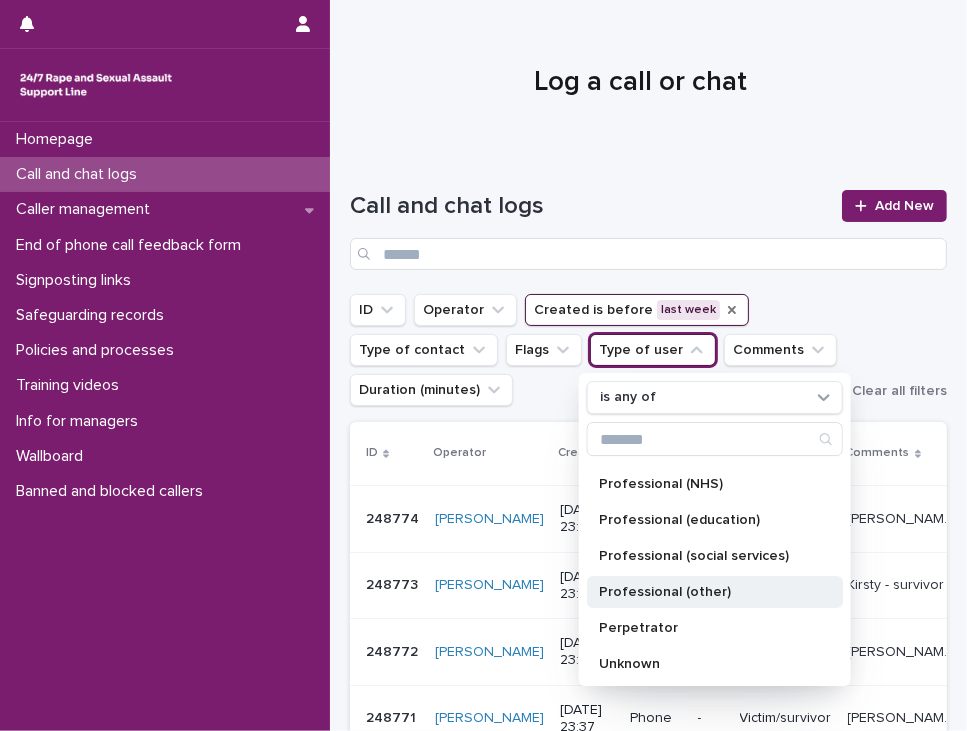 scroll, scrollTop: 247, scrollLeft: 0, axis: vertical 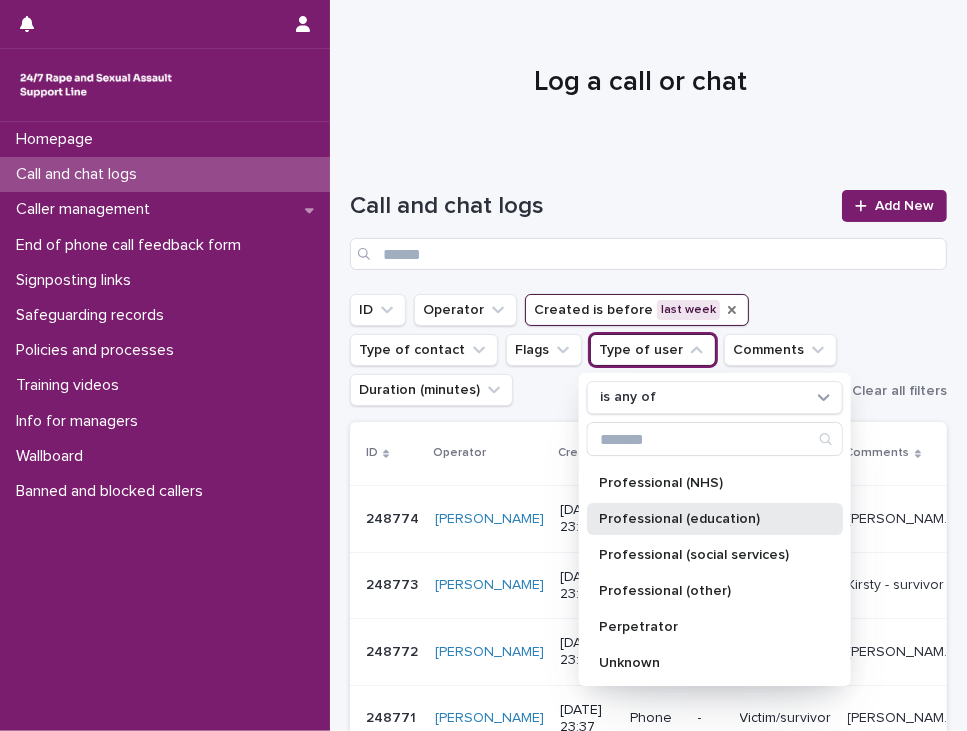 click on "Professional (education)" at bounding box center (705, 519) 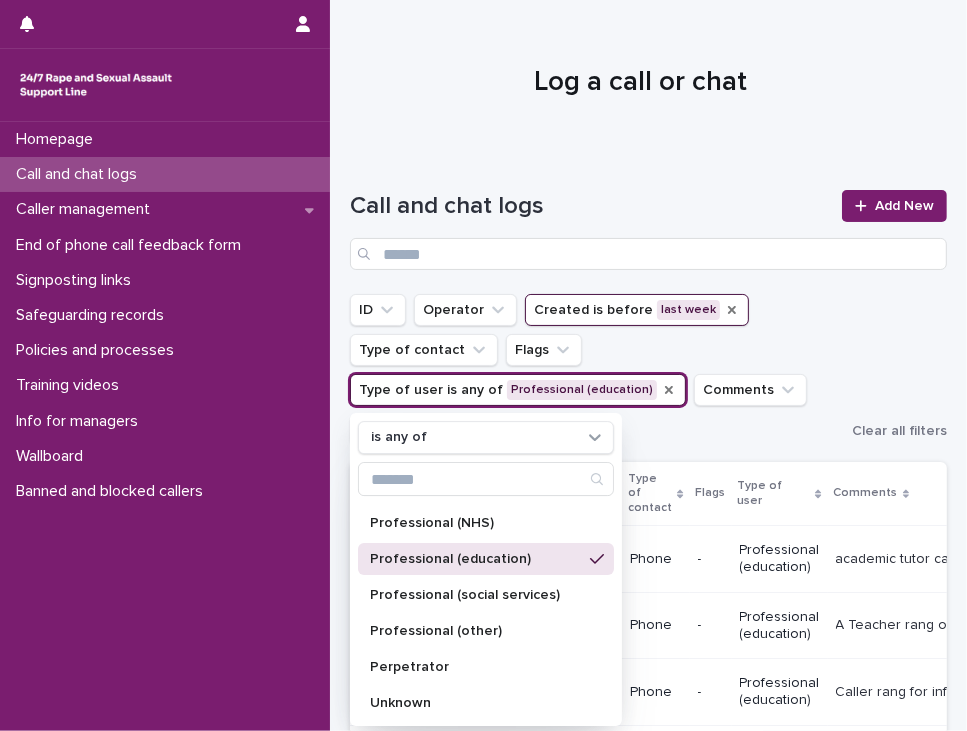 click on "ID Operator Created is before last week Type of contact Flags Type of user is any of Professional (education) is any of Victim/survivor Friend Partner Parent Other relative Colleague Professional (police) Professional (NHS) Professional (education) Professional (social services) Professional (other) Perpetrator Unknown Hung up Silent Comments Duration (minutes) Clear all filters" at bounding box center (648, 370) 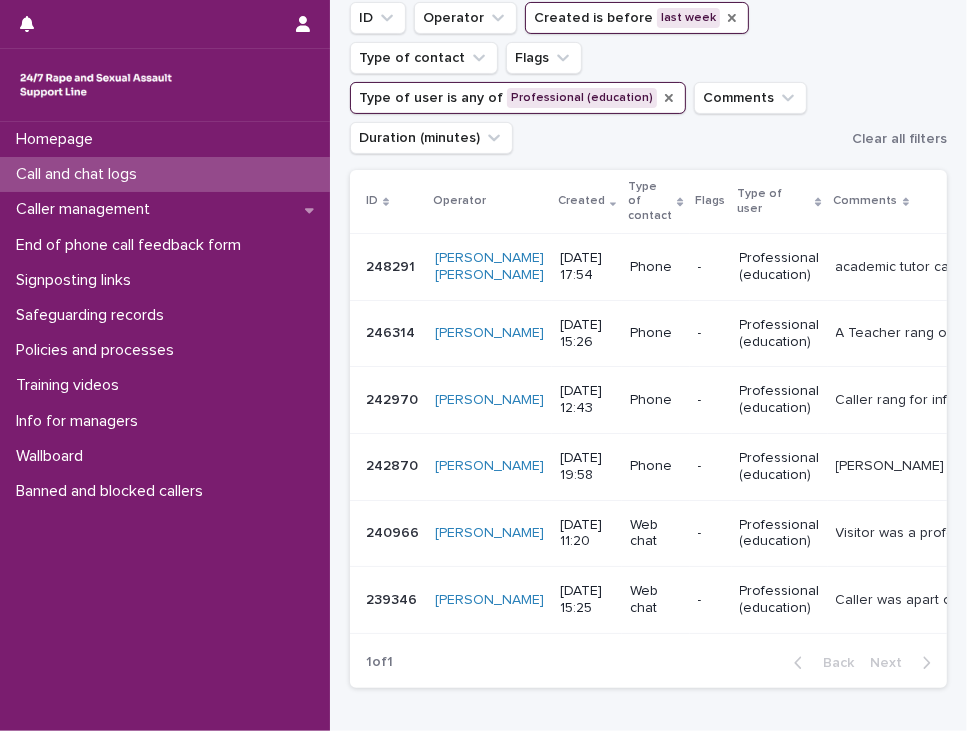 scroll, scrollTop: 302, scrollLeft: 0, axis: vertical 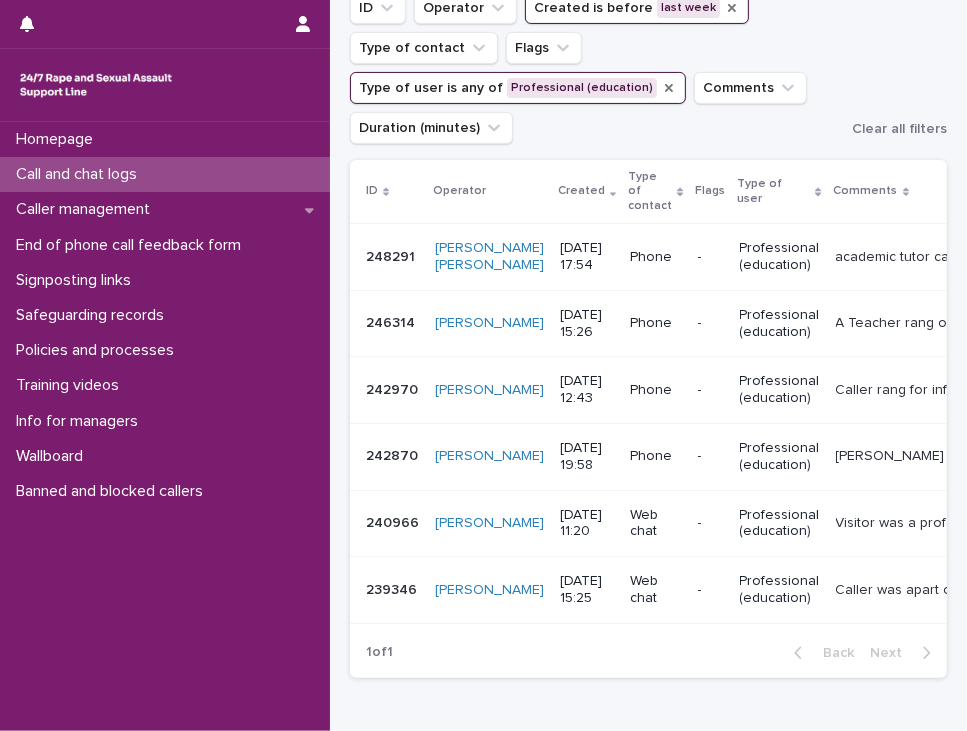 click on "Emma has had a disclosure by a student and seeking advice on supporting her, aware student has no support network. Explored ascertaining if student is safe or at further risk, and being led by the student whilst letting her know she is there for her. Signposting given to pass on to student- Women's Centre Cornwall, ISVA, Campfire Forum." at bounding box center (912, 454) 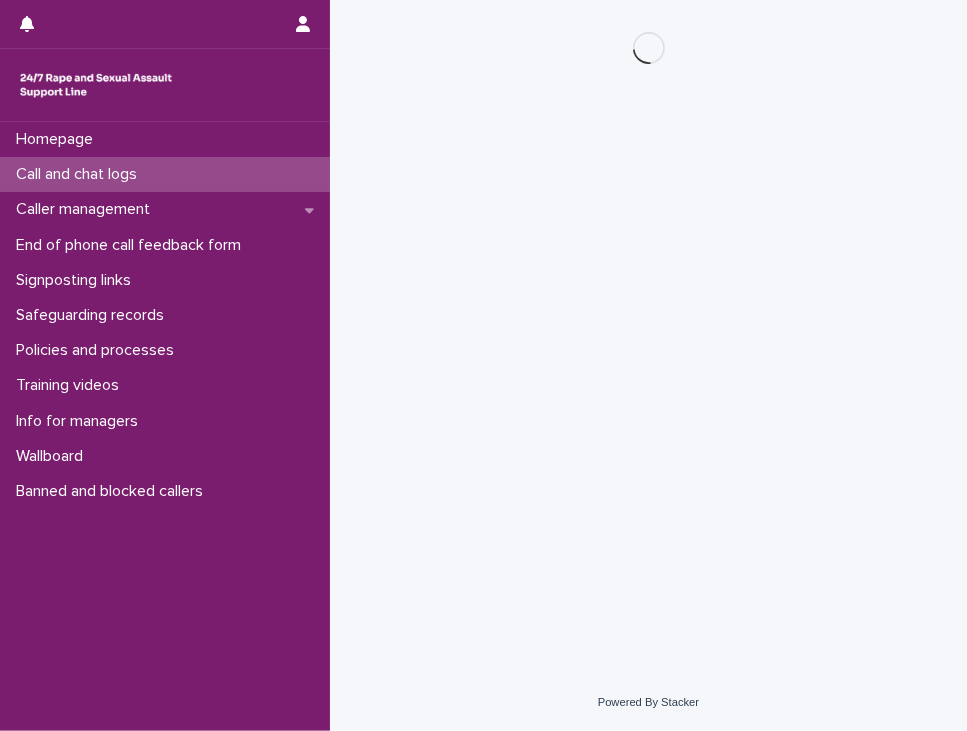 scroll, scrollTop: 0, scrollLeft: 0, axis: both 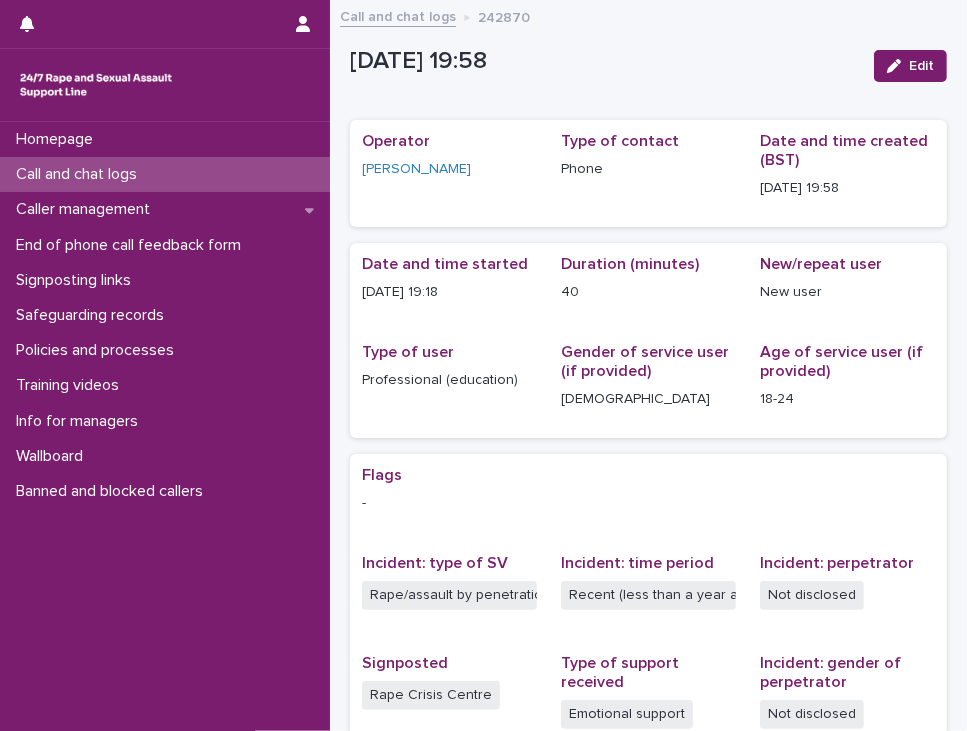 click on "Call and chat logs" at bounding box center (398, 15) 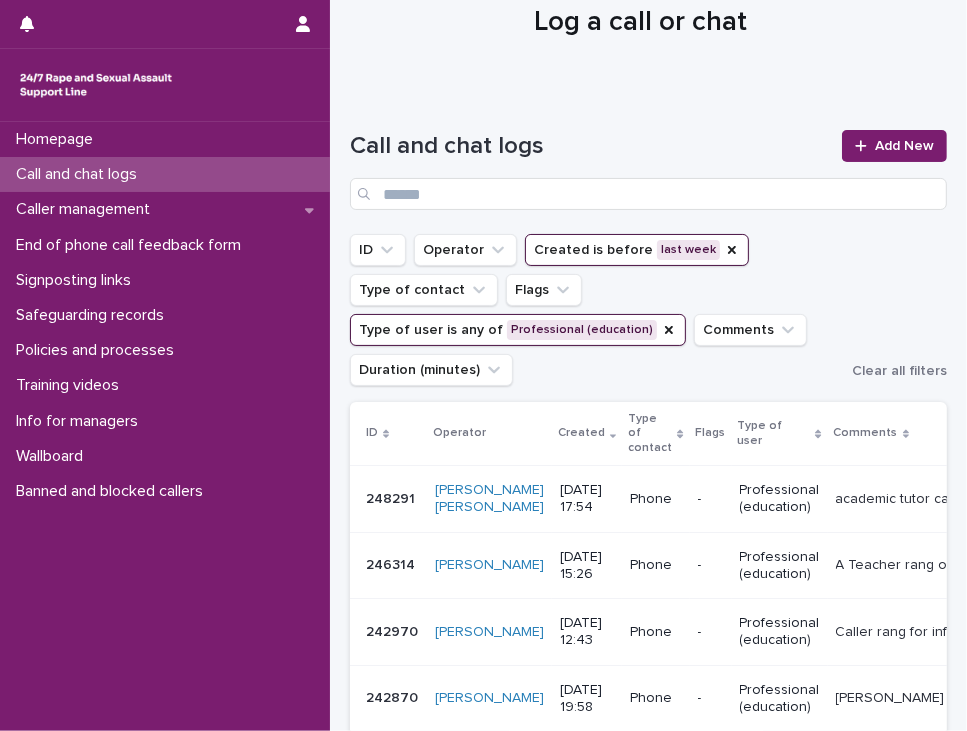 scroll, scrollTop: 72, scrollLeft: 0, axis: vertical 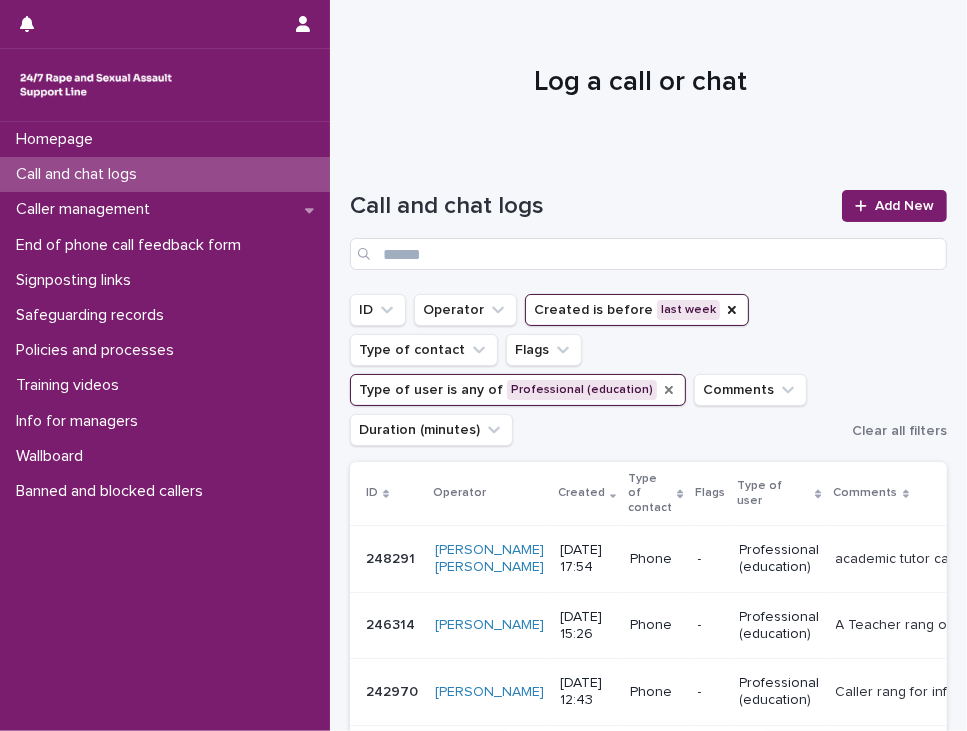 click 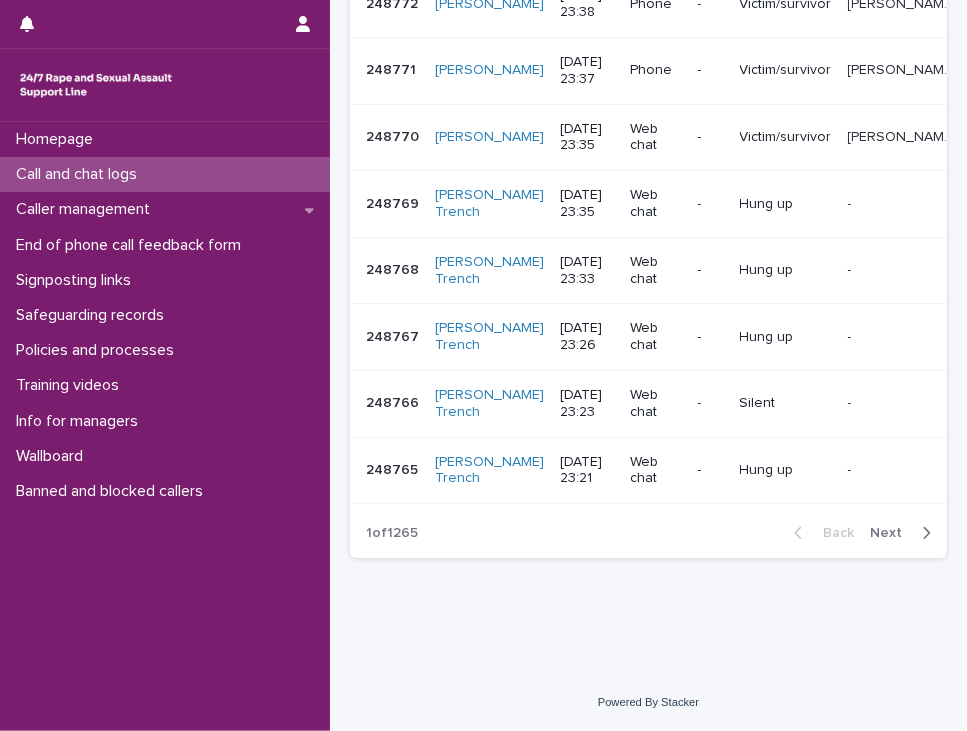 scroll, scrollTop: 0, scrollLeft: 0, axis: both 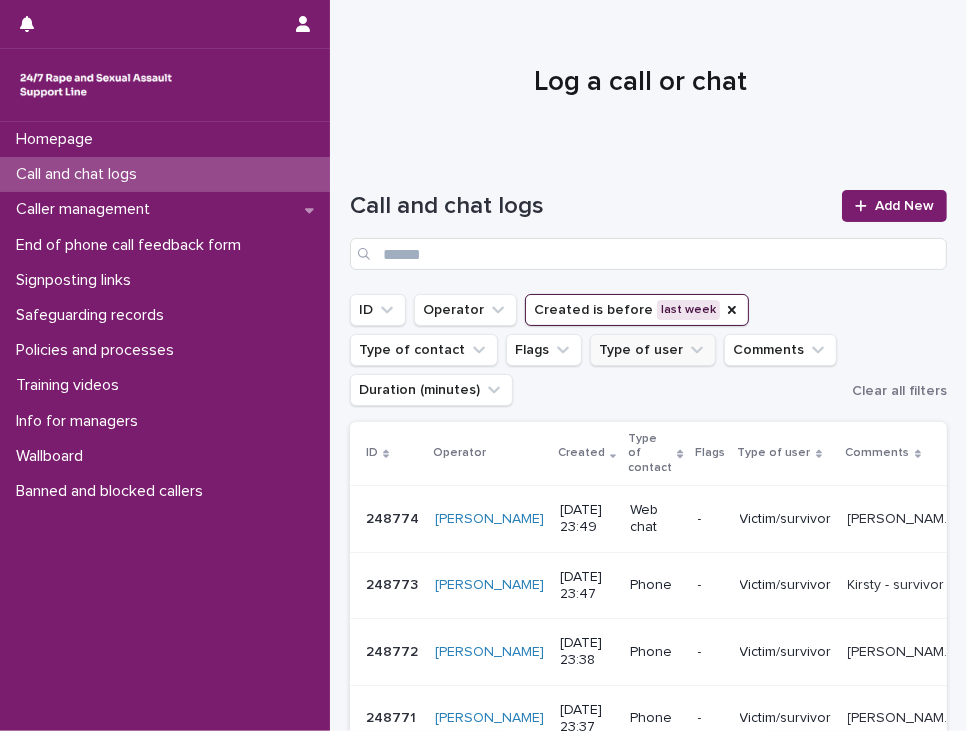 click 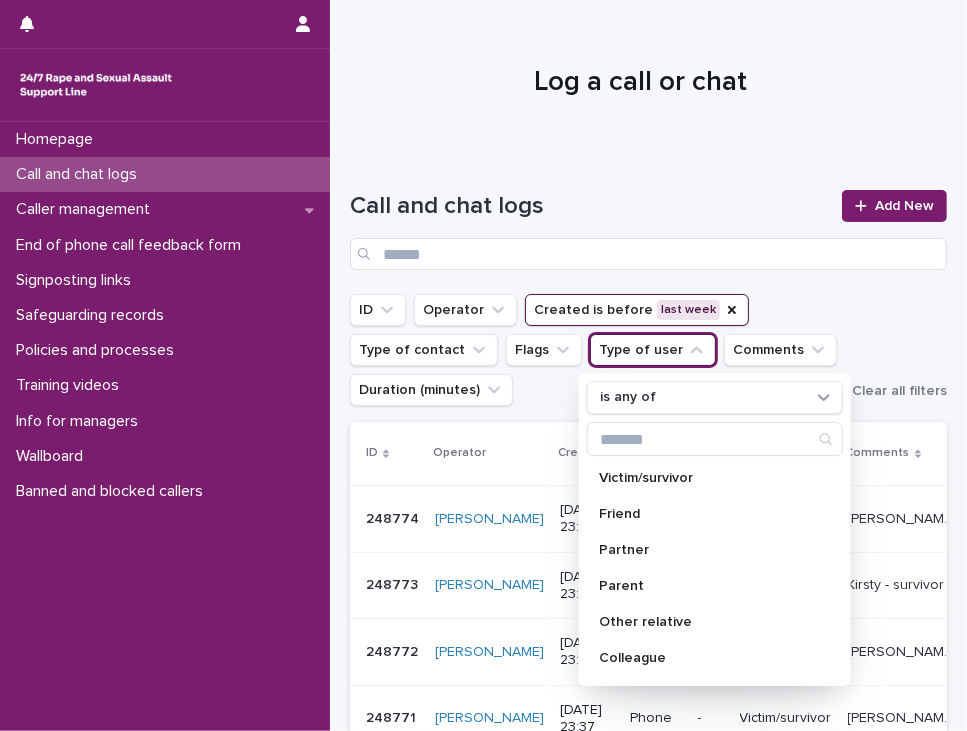 scroll, scrollTop: 320, scrollLeft: 0, axis: vertical 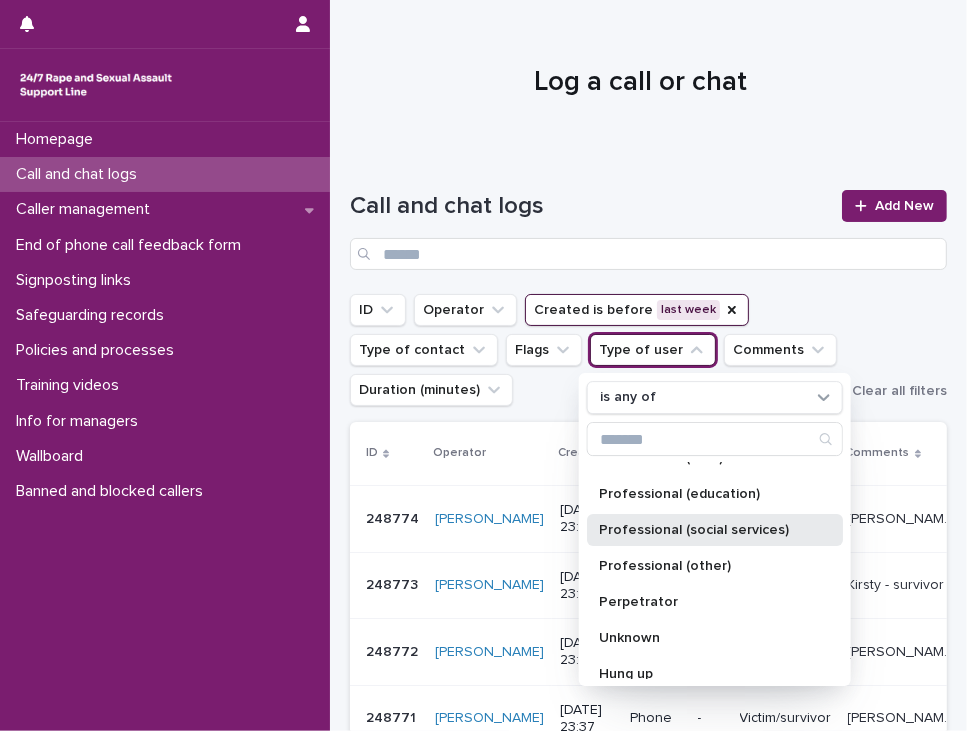 click on "Professional (social services)" at bounding box center (715, 530) 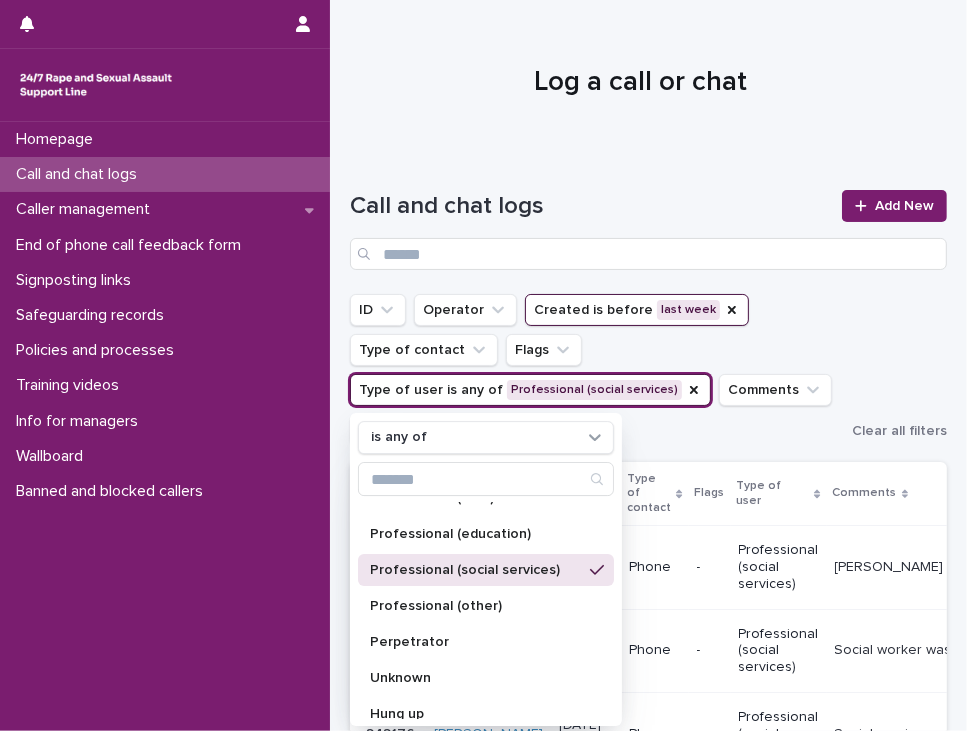 click on "ID Operator Created is before last week Type of contact Flags Type of user is any of Professional (social services) is any of Victim/survivor Friend Partner Parent Other relative Colleague Professional (police) Professional (NHS) Professional (education) Professional (social services) Professional (other) Perpetrator Unknown Hung up Silent Comments Duration (minutes)" at bounding box center [597, 370] 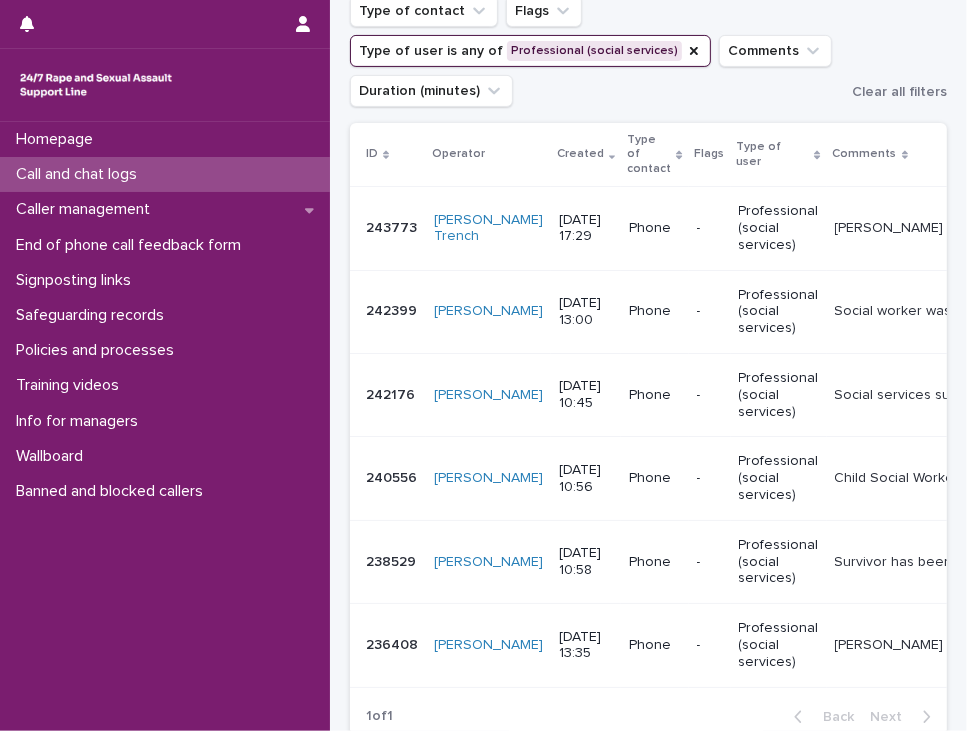 scroll, scrollTop: 345, scrollLeft: 0, axis: vertical 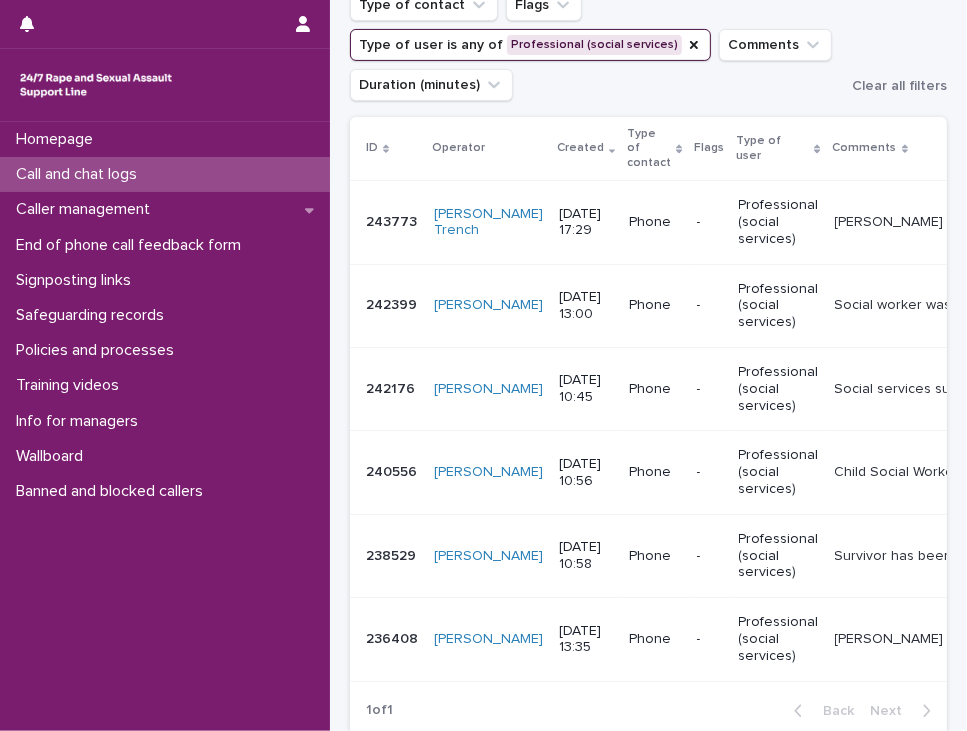 click on "Social worker was seeking free rape alarm for survivor who does not want any contact with police. HL remit given. Signposted to Victim Support, also suggested Strut Safe; local RC centre given for support/counselling." at bounding box center [911, 303] 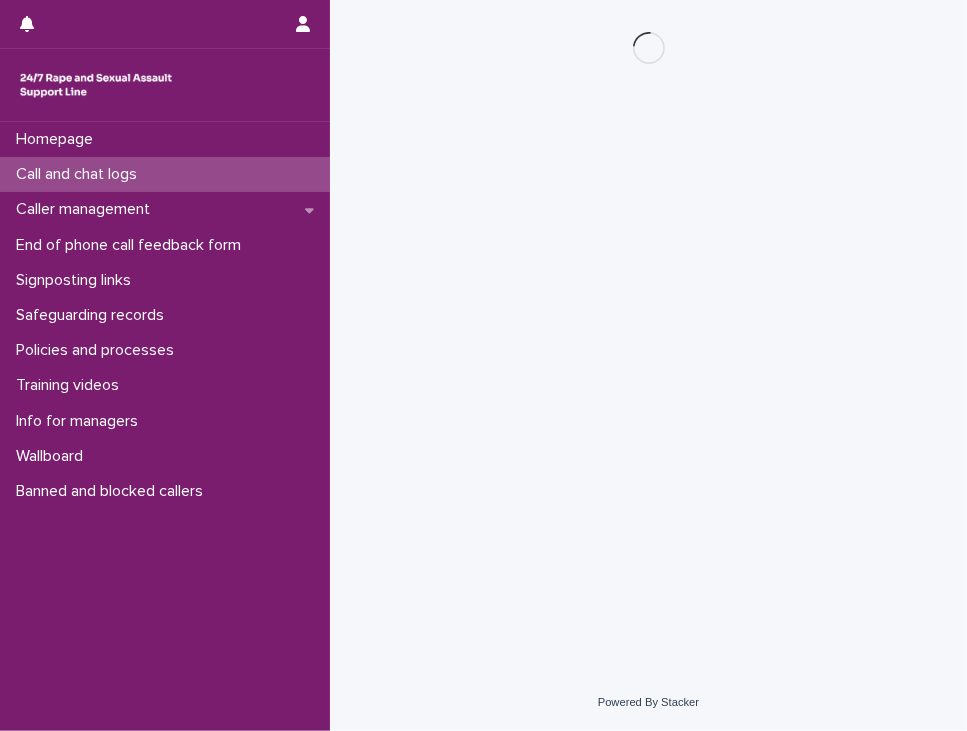 scroll, scrollTop: 0, scrollLeft: 0, axis: both 